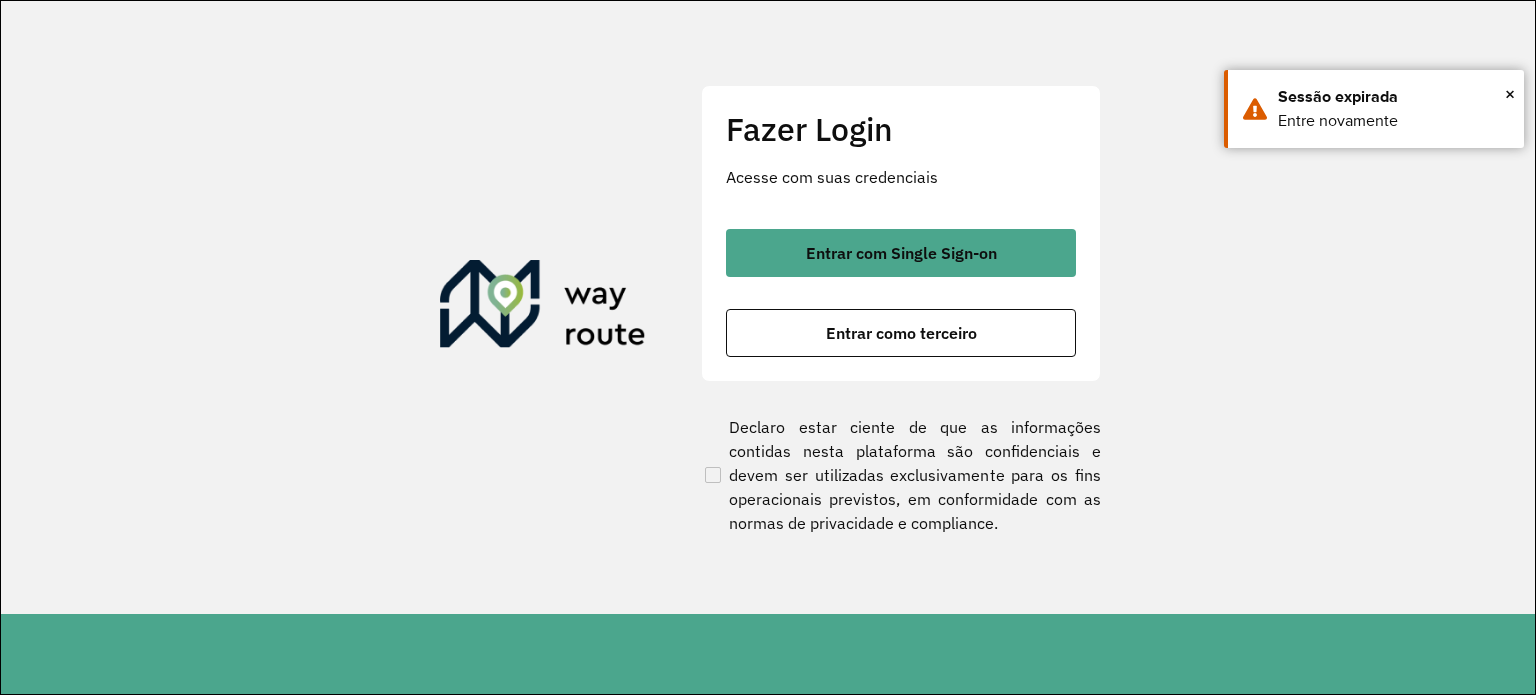 scroll, scrollTop: 0, scrollLeft: 0, axis: both 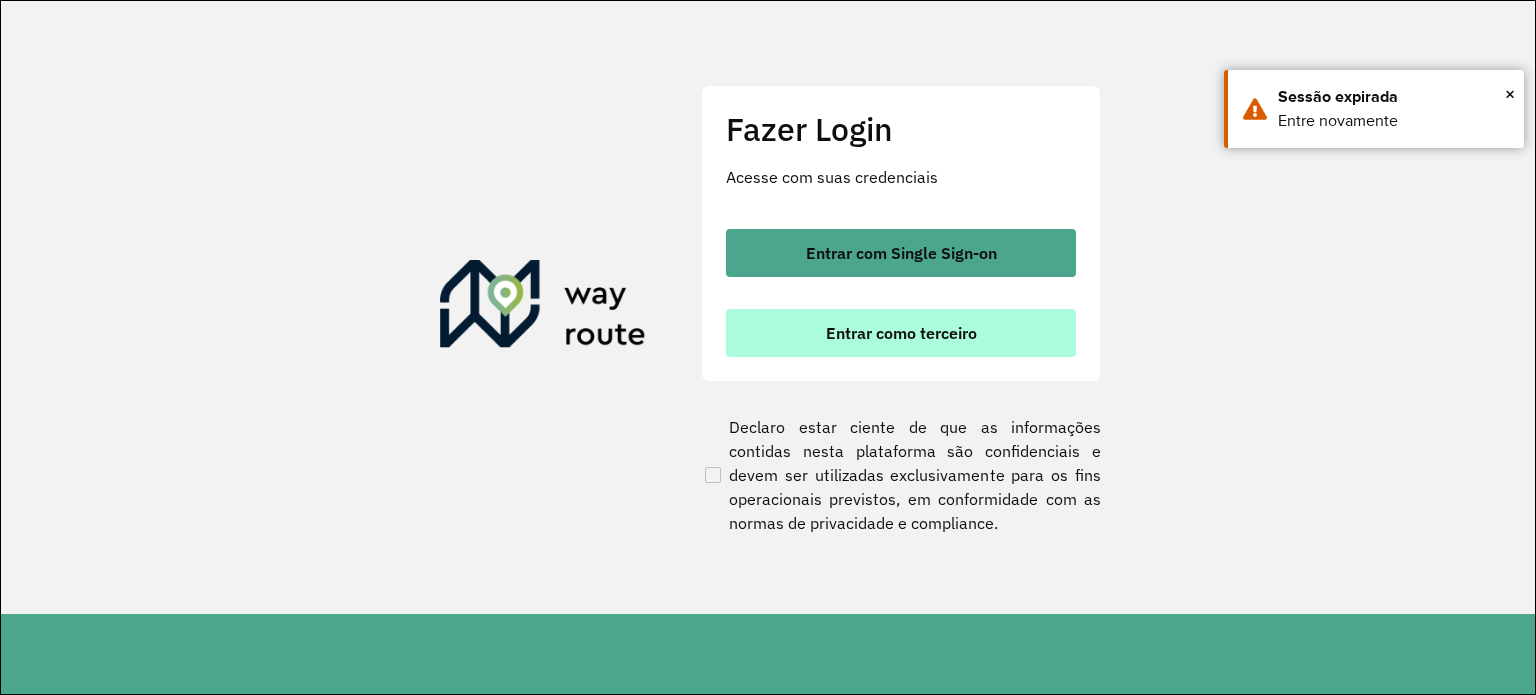 click on "Entrar como terceiro" at bounding box center [901, 333] 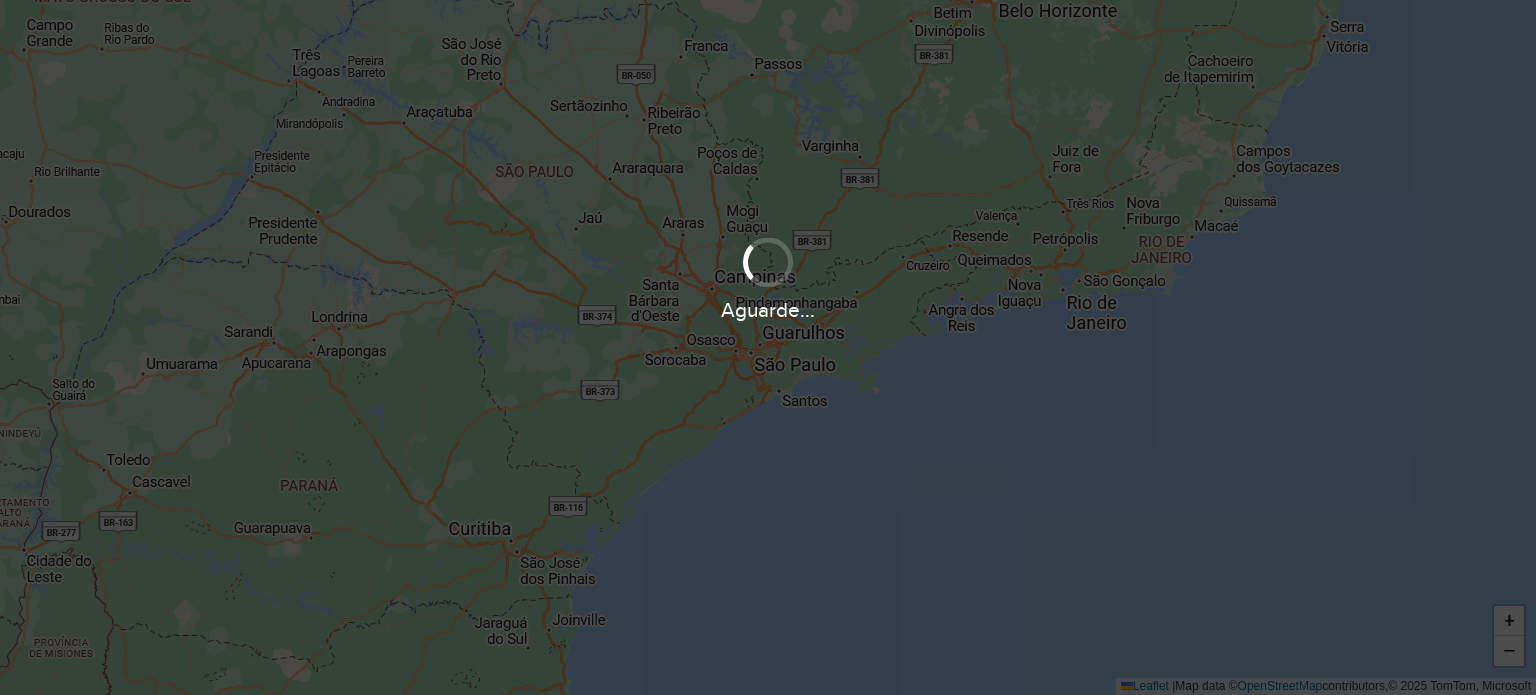 scroll, scrollTop: 0, scrollLeft: 0, axis: both 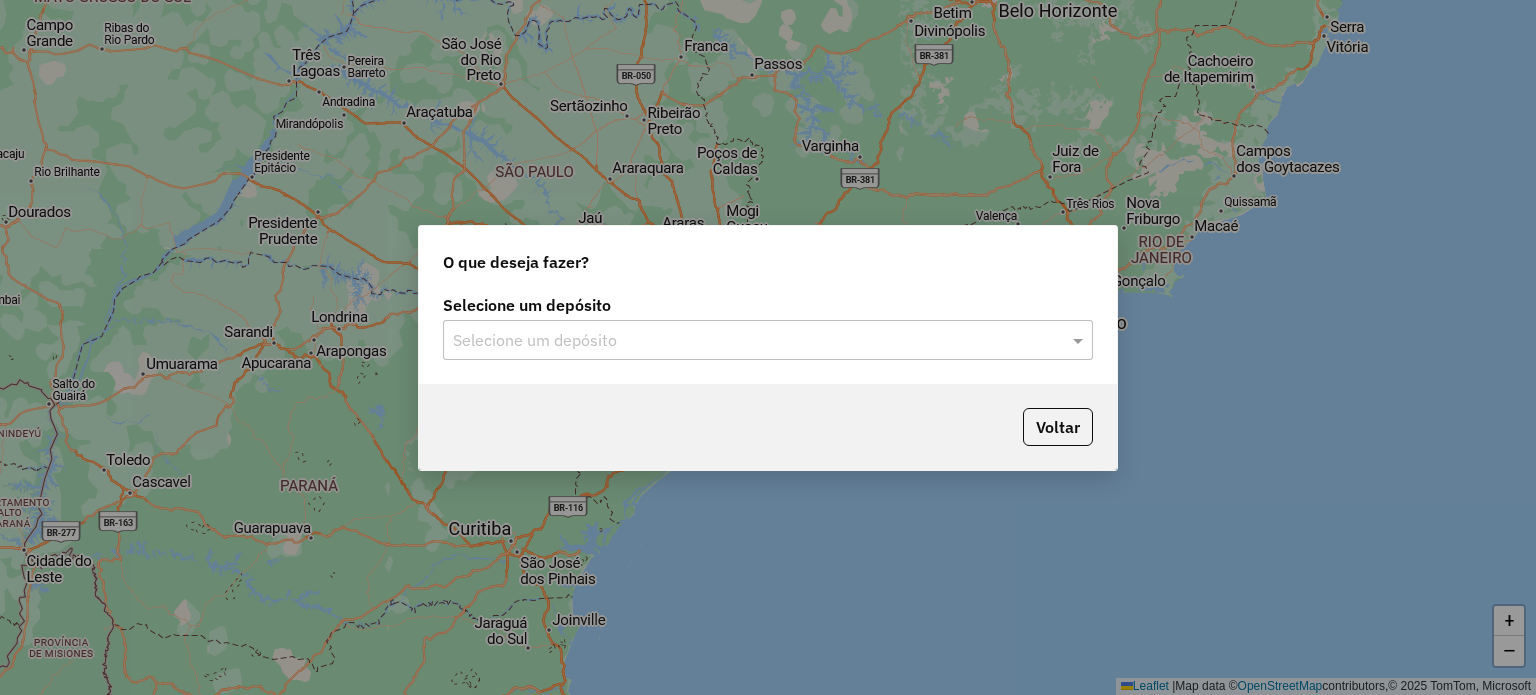 click on "Selecione um depósito" 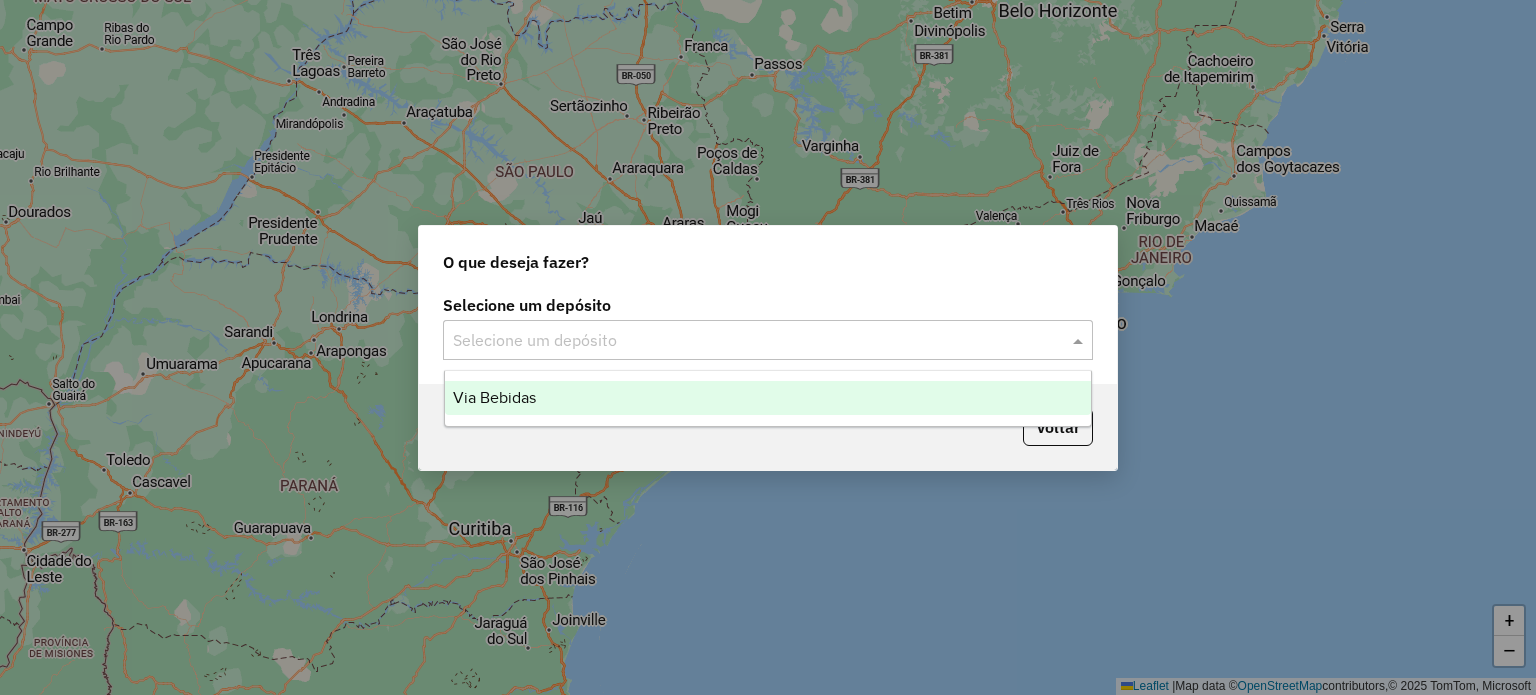 click on "Via Bebidas" at bounding box center [494, 397] 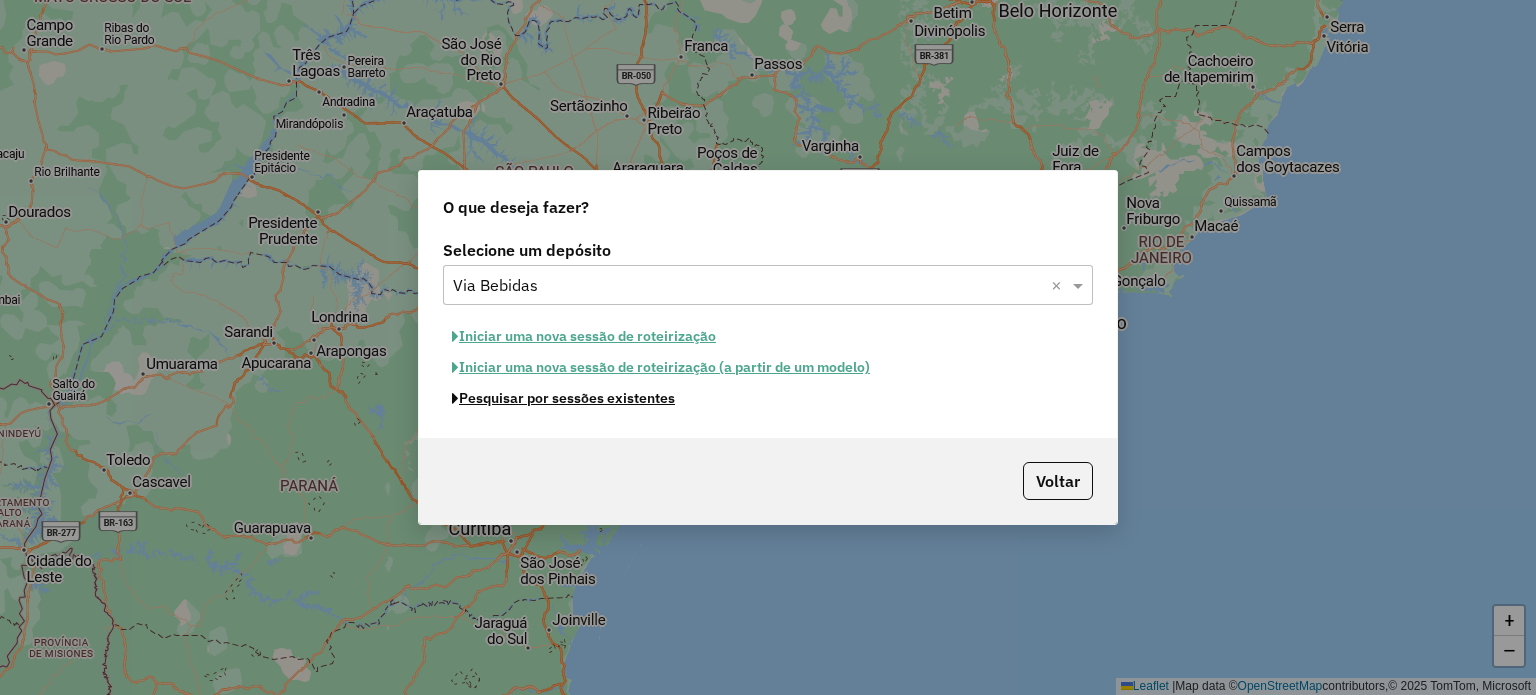 click on "Pesquisar por sessões existentes" 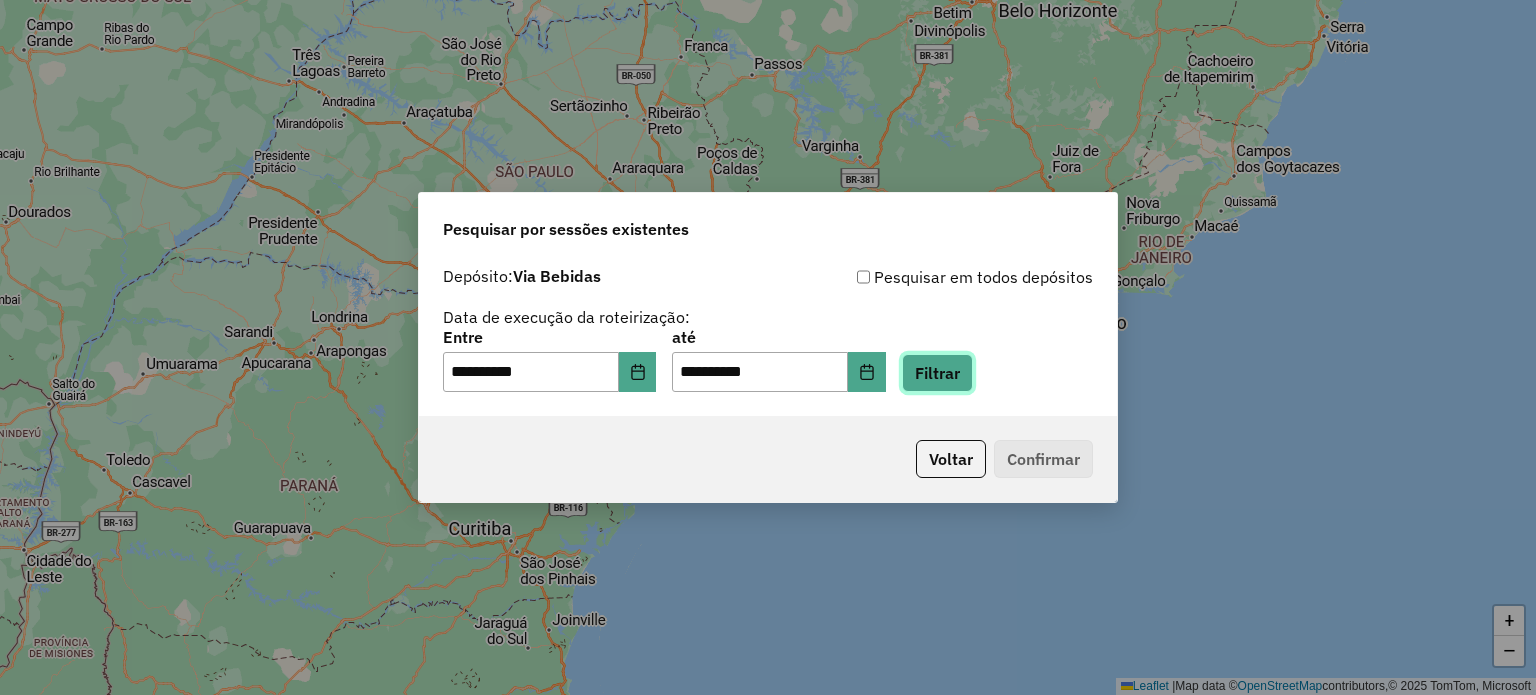 click on "Filtrar" 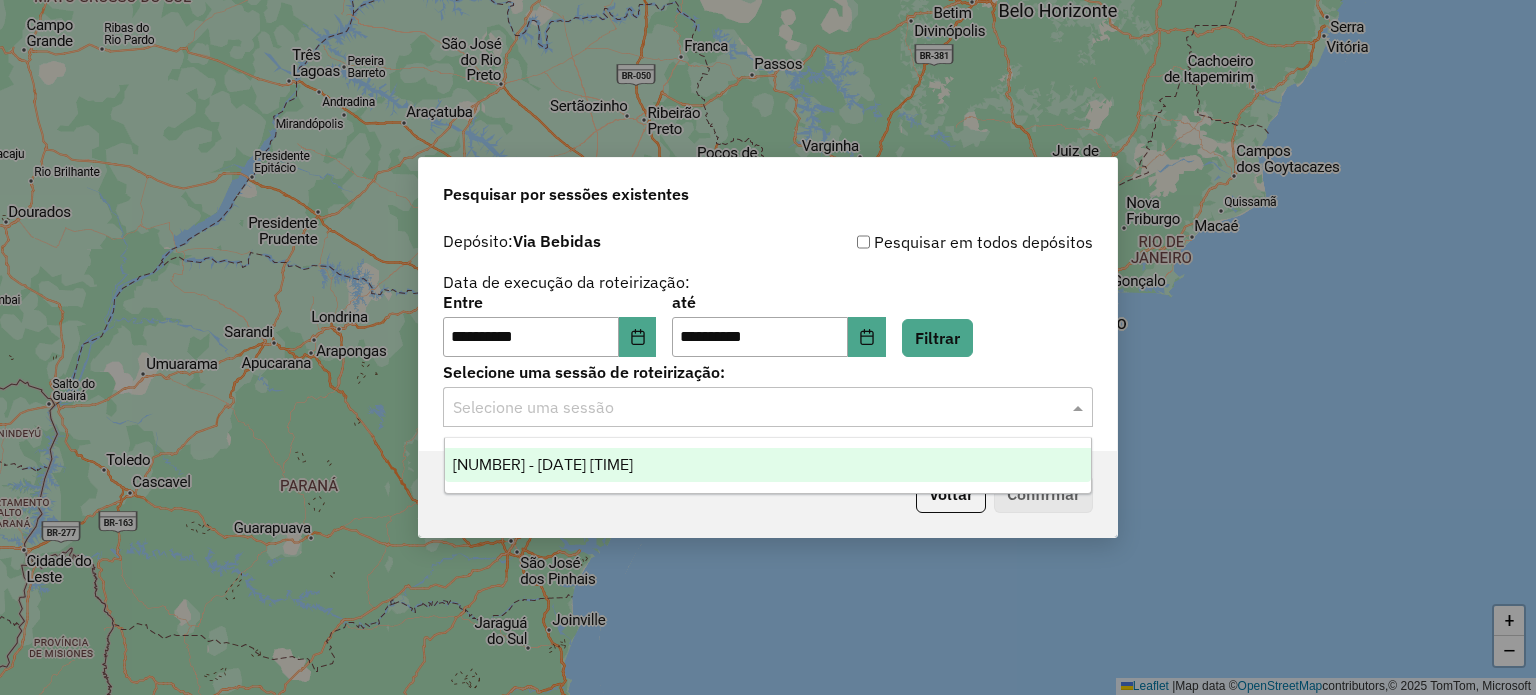 click 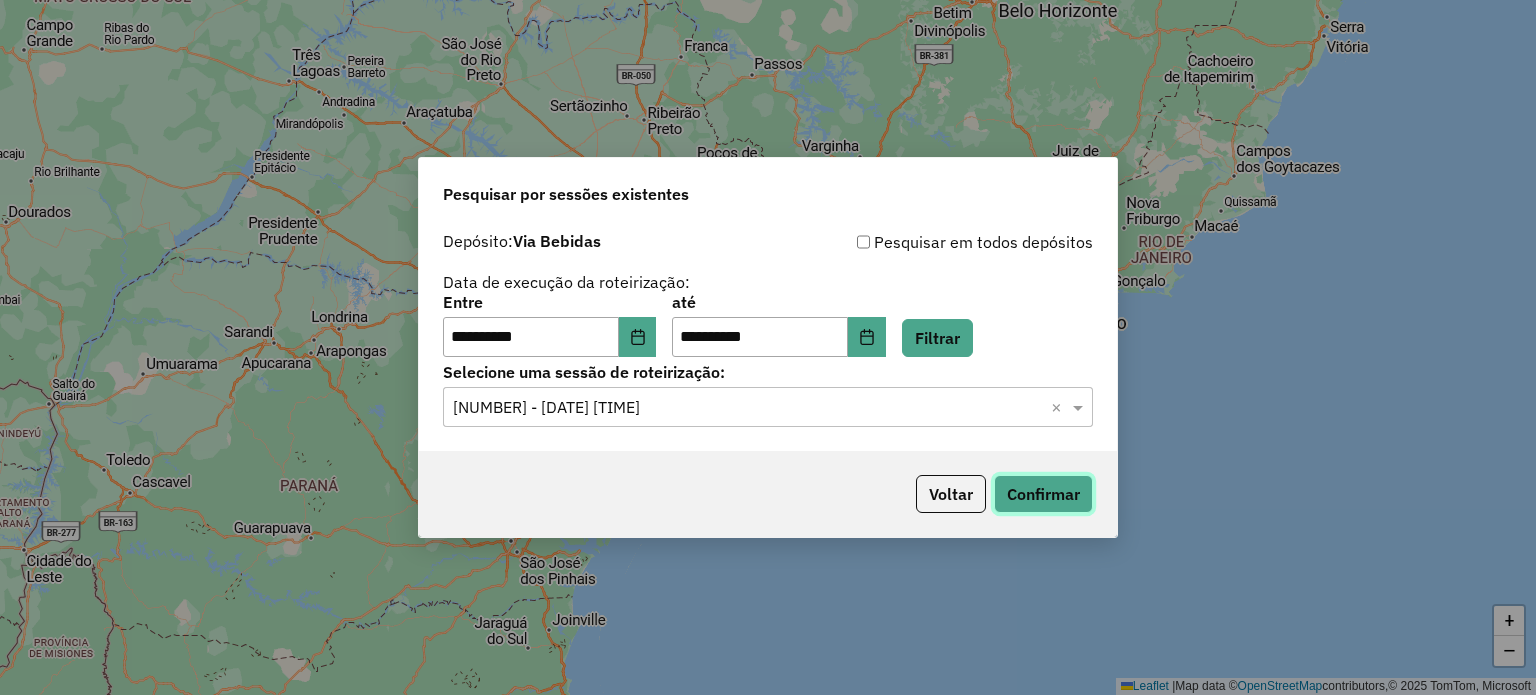 click on "Confirmar" 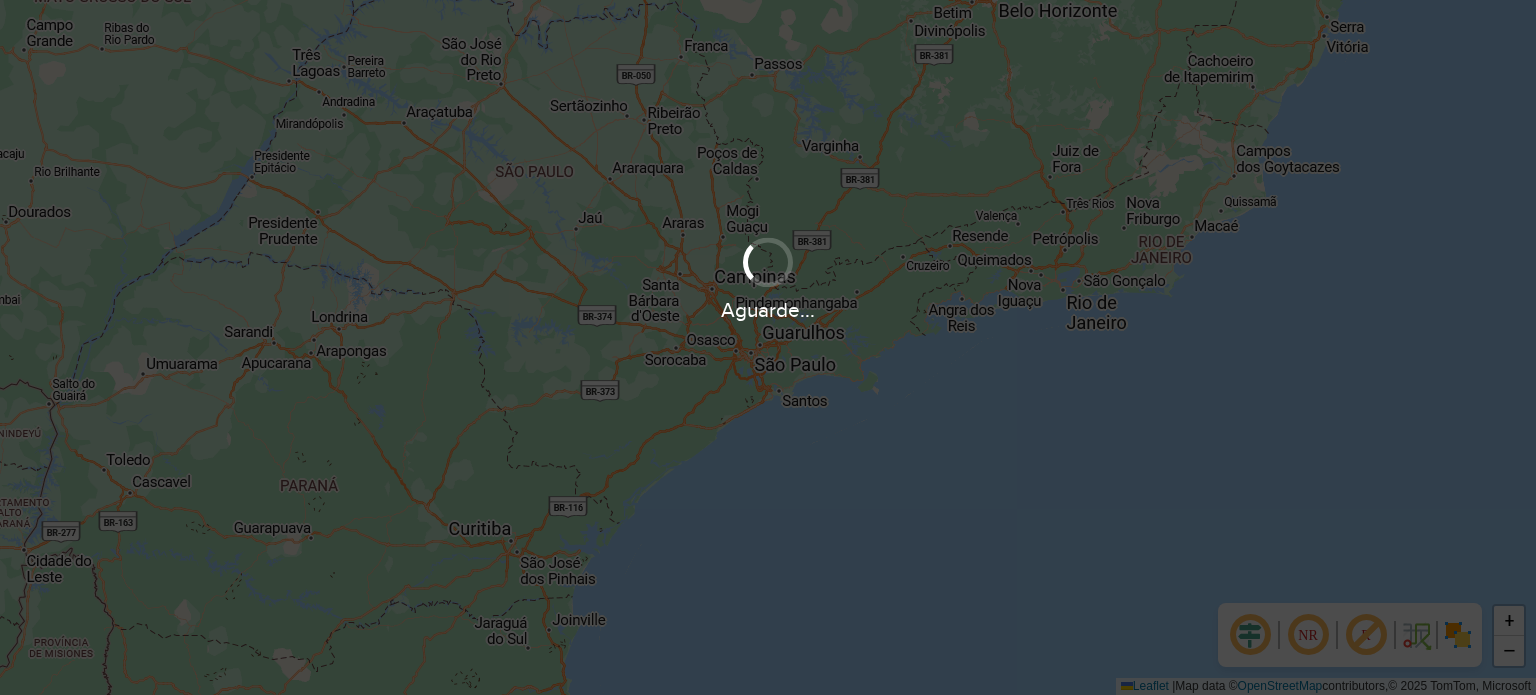 scroll, scrollTop: 0, scrollLeft: 0, axis: both 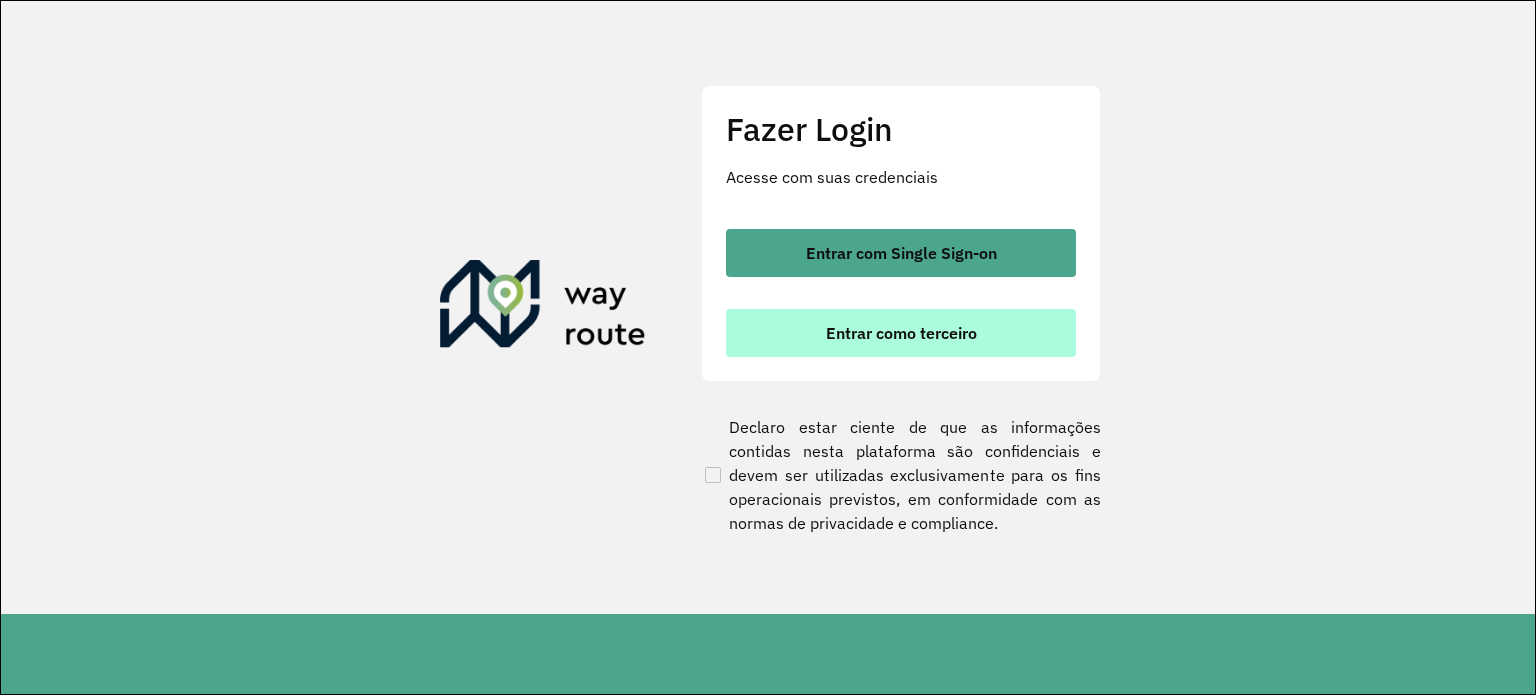 click on "Entrar como terceiro" at bounding box center (901, 333) 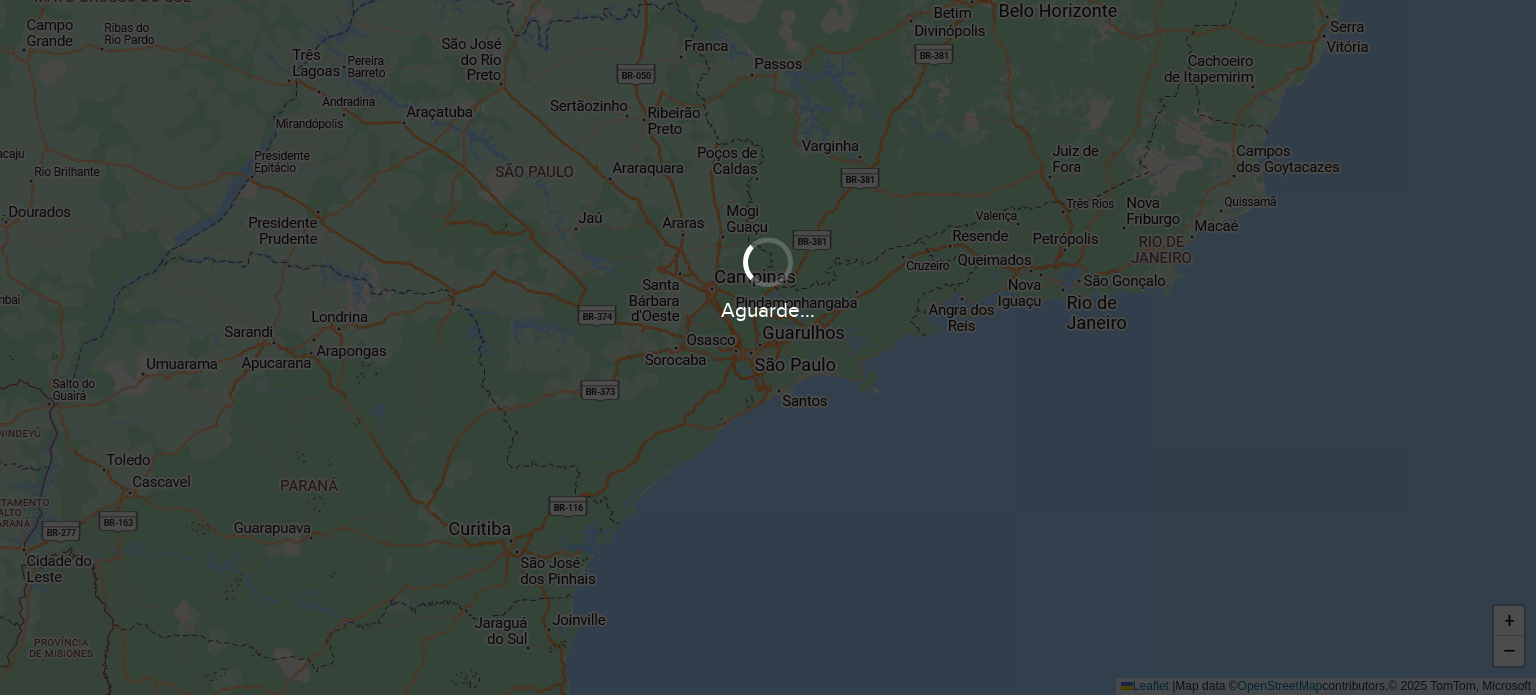 scroll, scrollTop: 0, scrollLeft: 0, axis: both 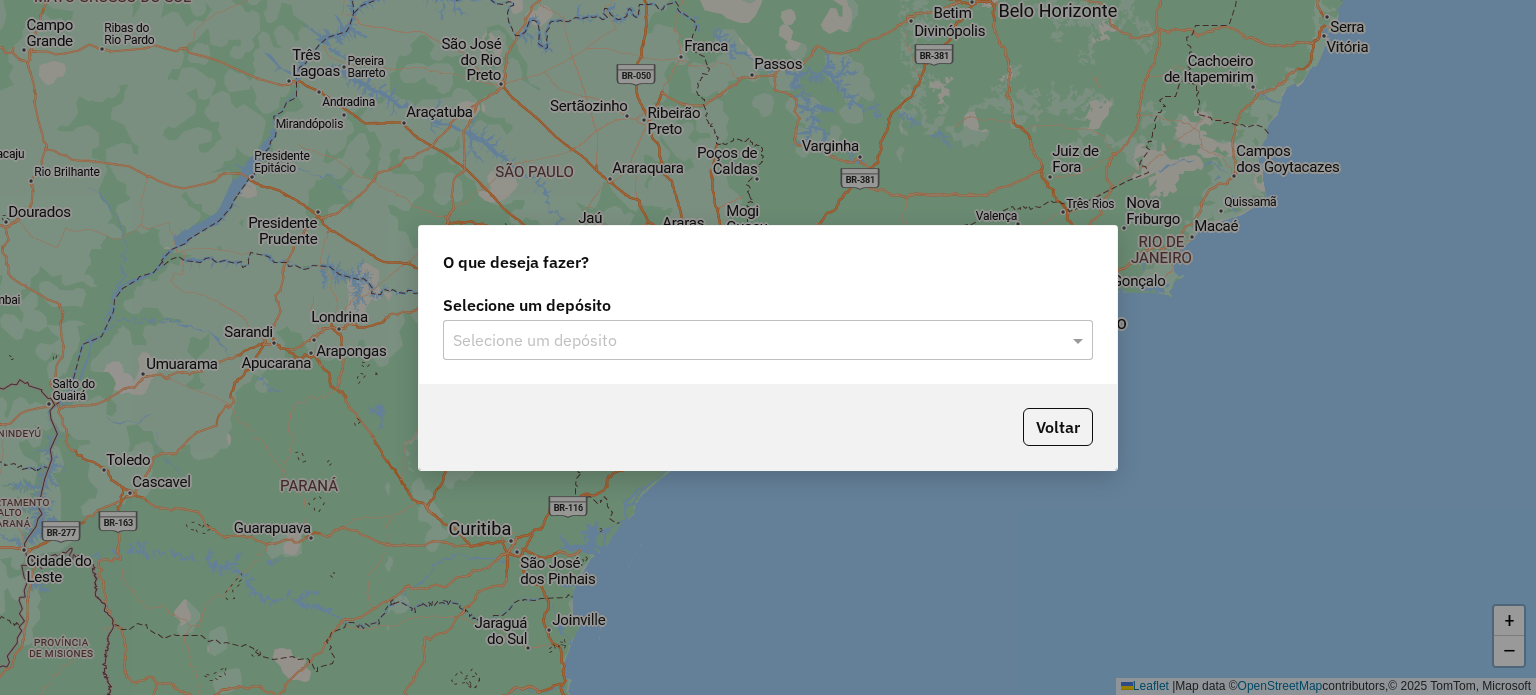 click 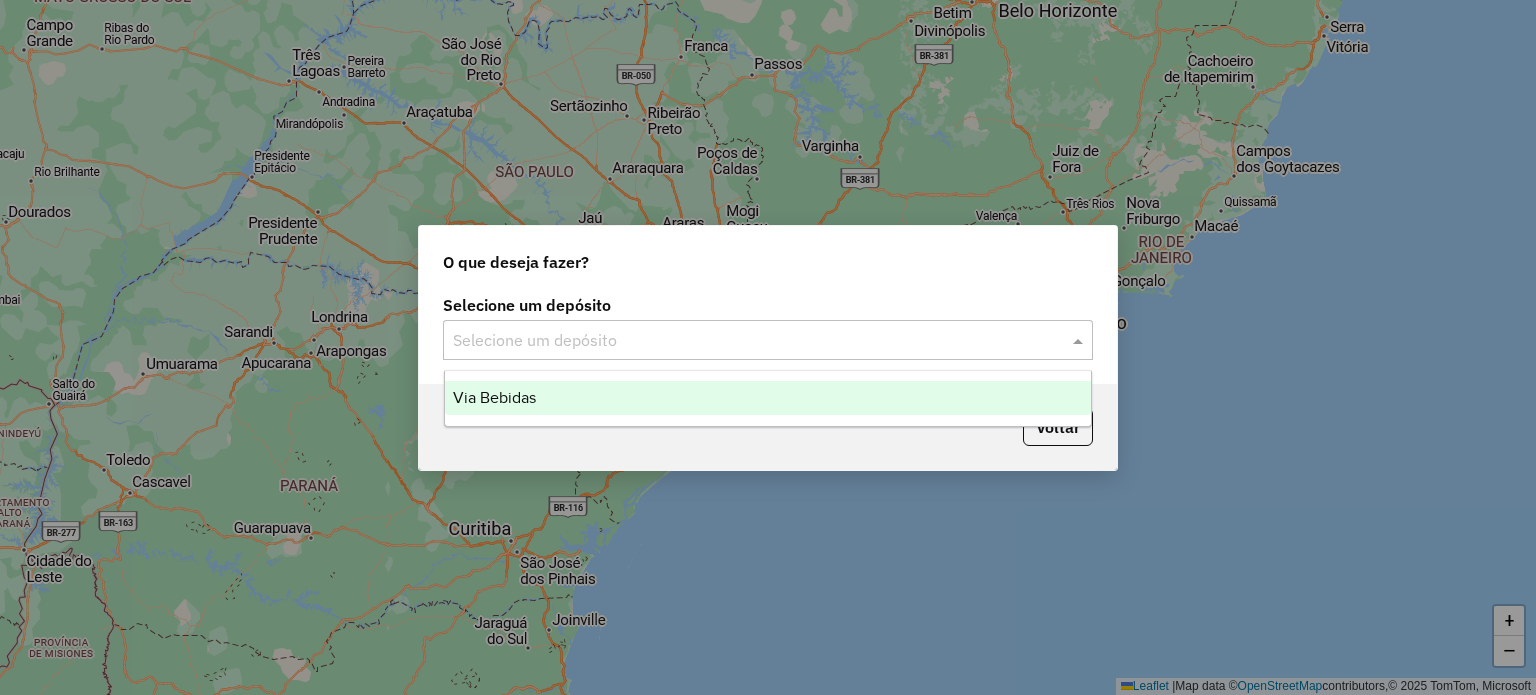 click on "Via Bebidas" at bounding box center (768, 398) 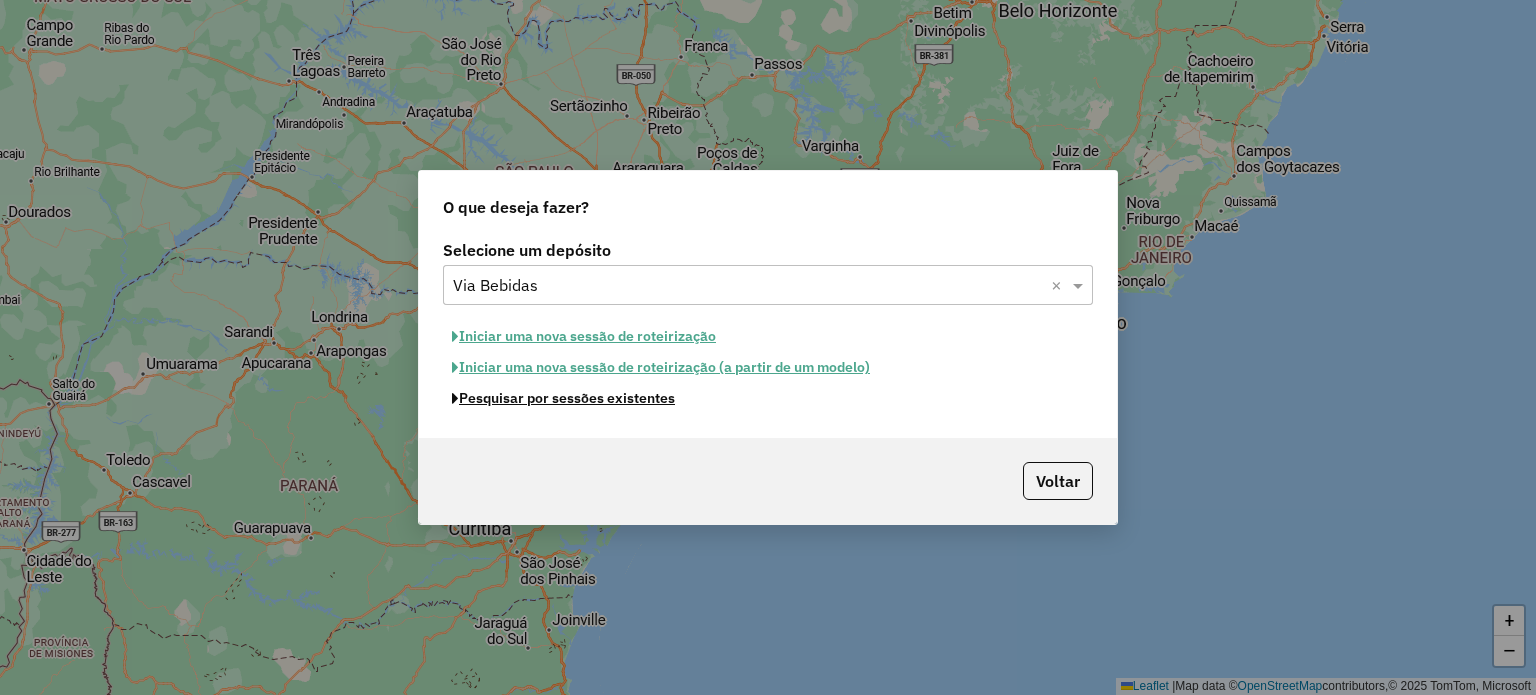 click on "Pesquisar por sessões existentes" 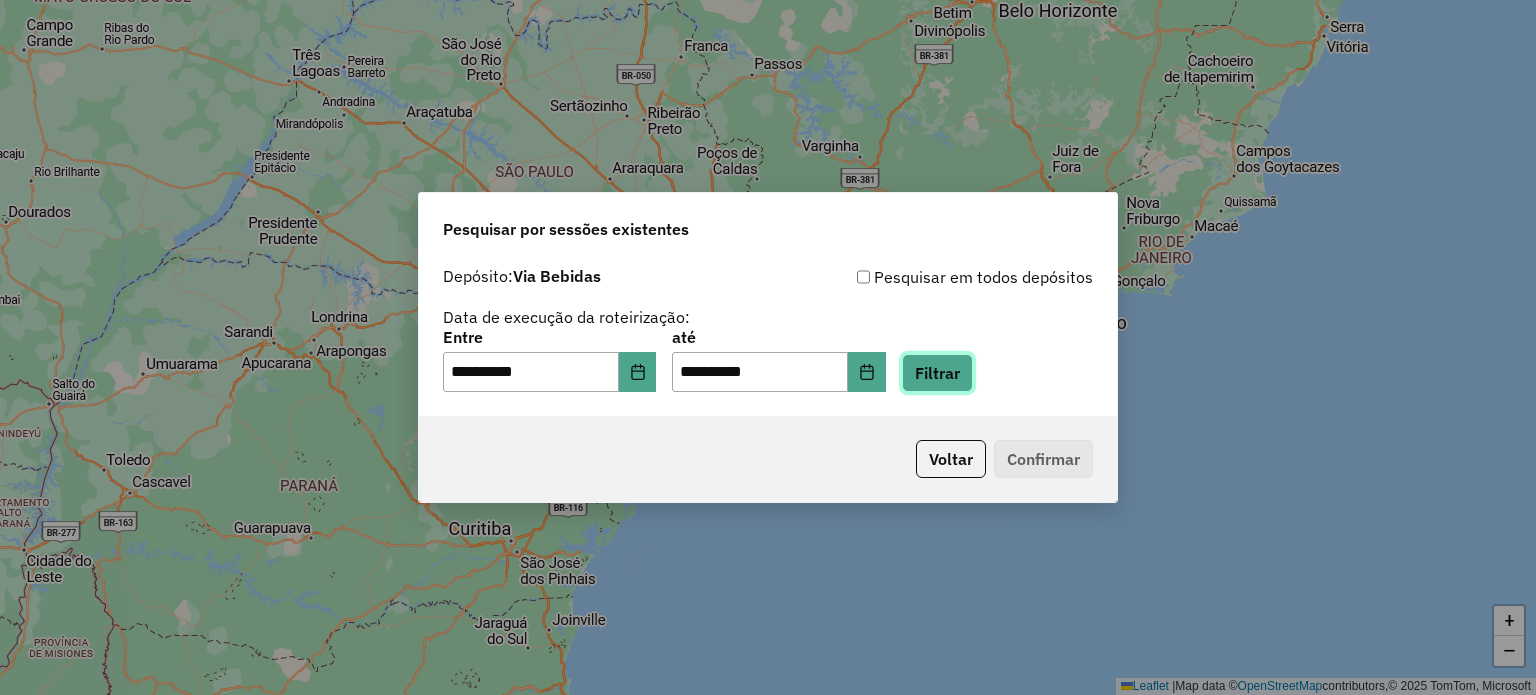click on "Filtrar" 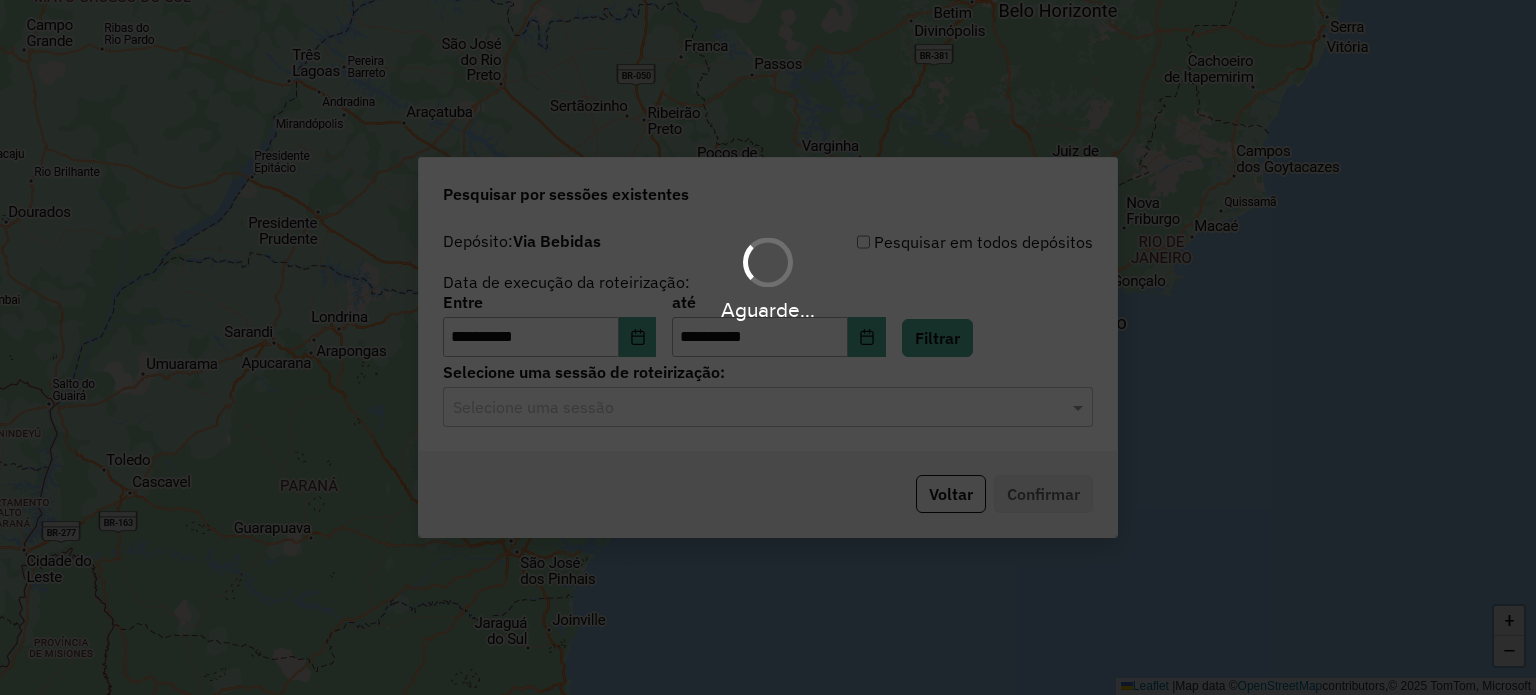 click on "Aguarde..." at bounding box center [768, 347] 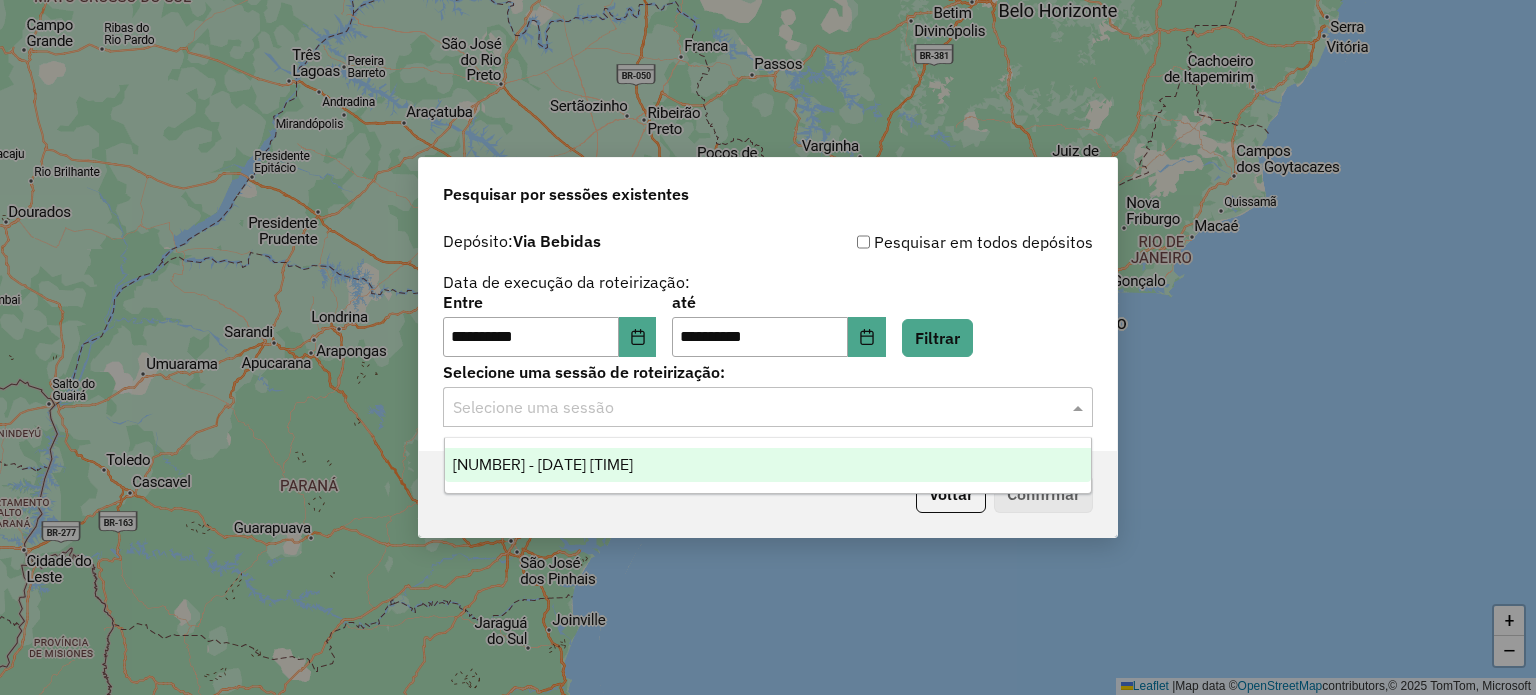 click 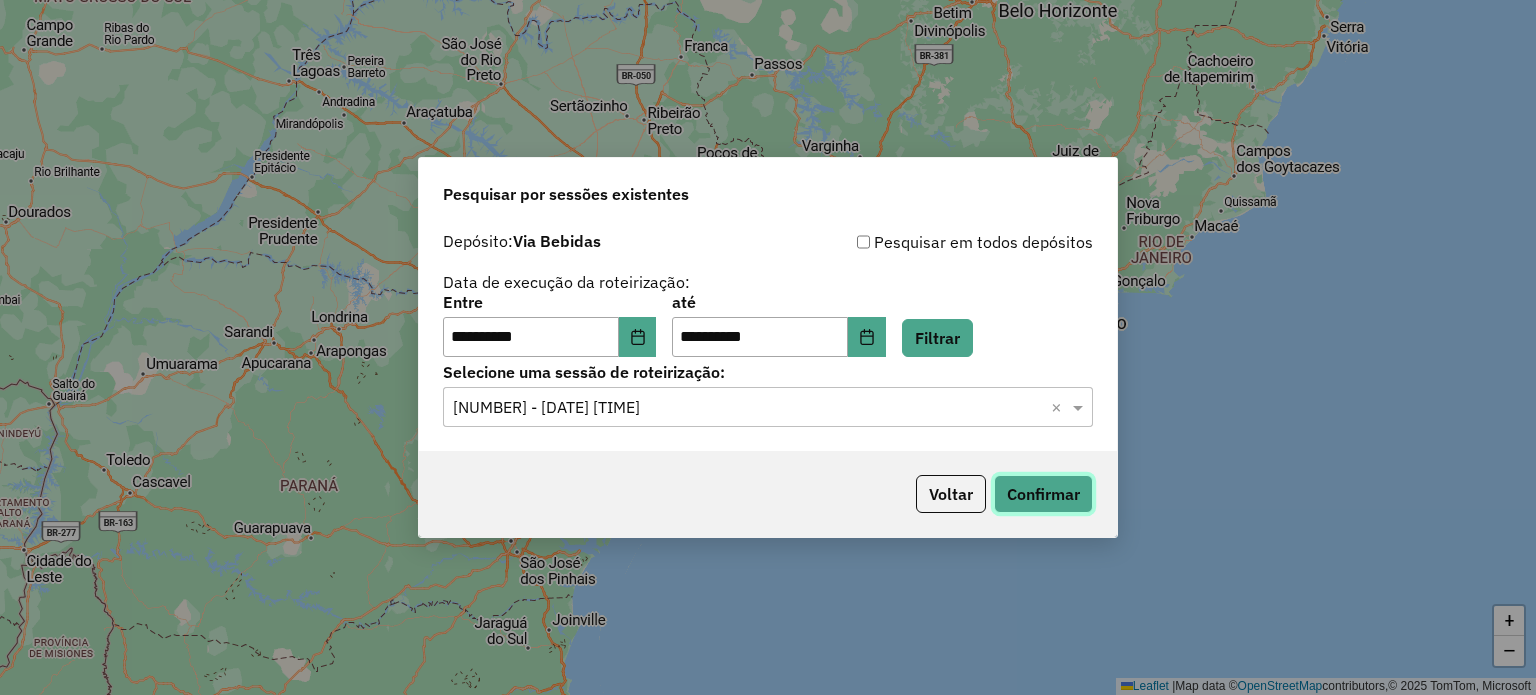click on "Confirmar" 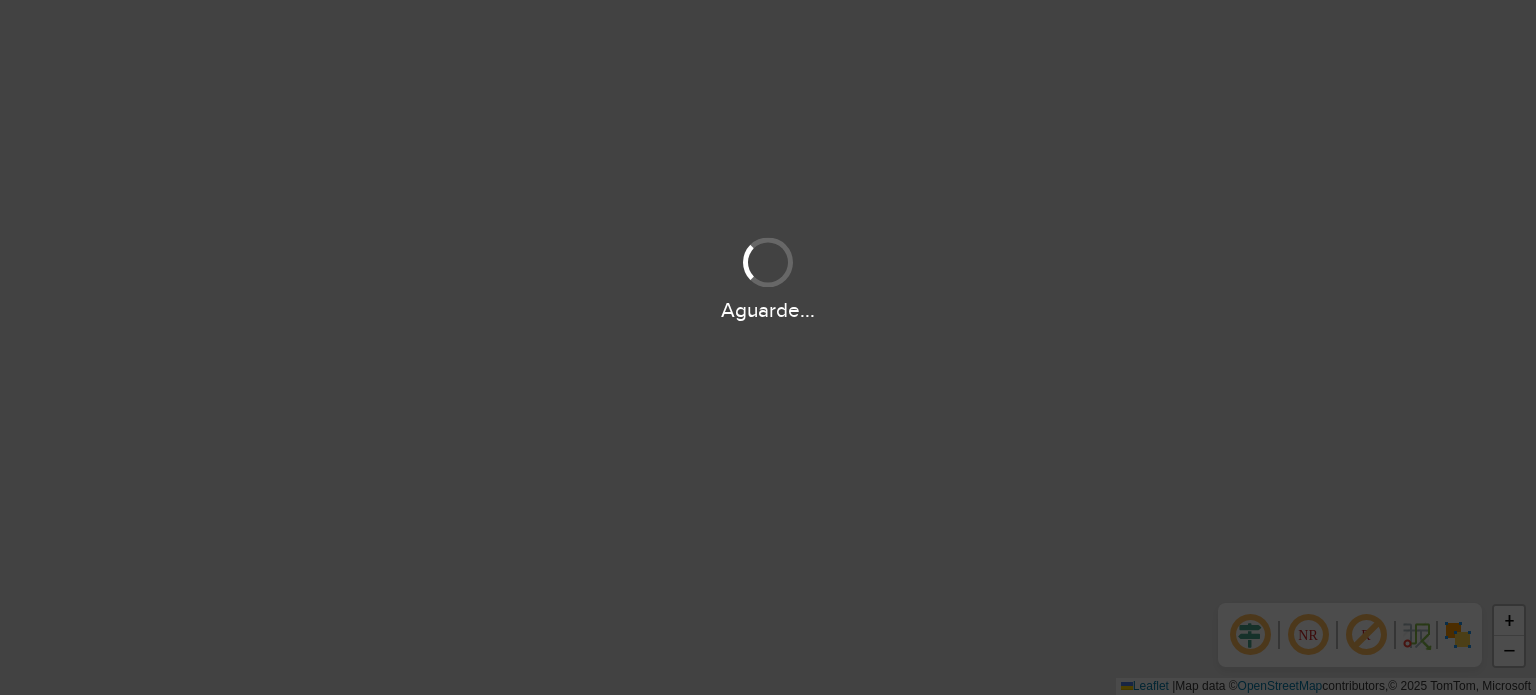scroll, scrollTop: 0, scrollLeft: 0, axis: both 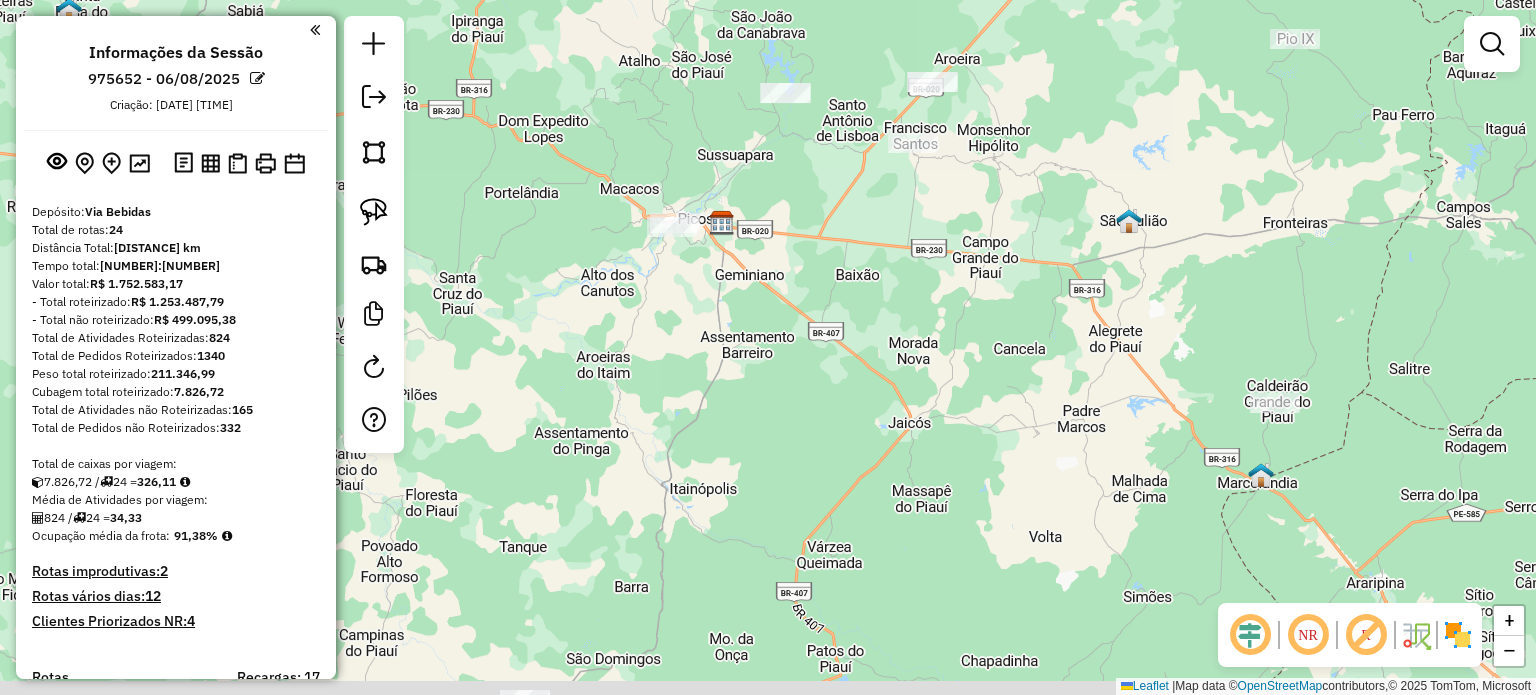 drag, startPoint x: 1108, startPoint y: 334, endPoint x: 1048, endPoint y: 237, distance: 114.05701 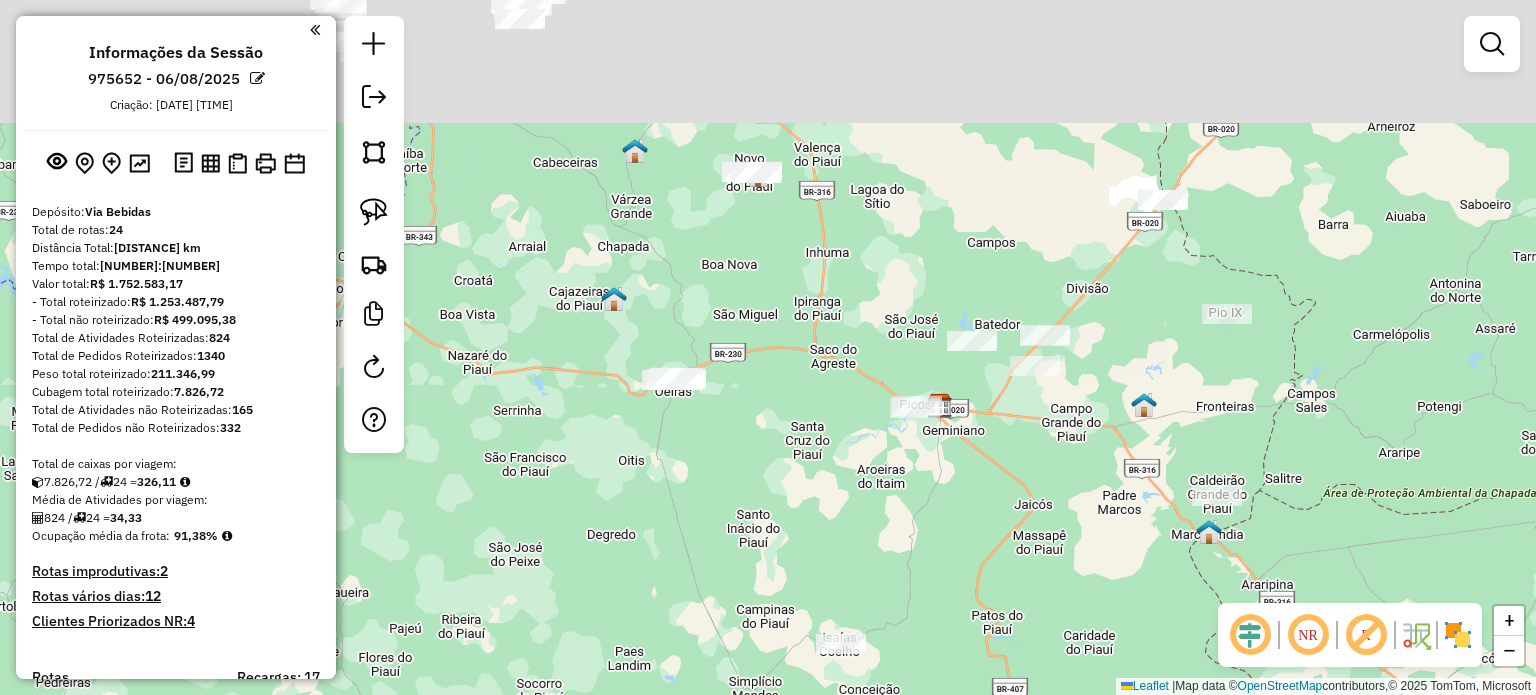 drag, startPoint x: 1032, startPoint y: 371, endPoint x: 1121, endPoint y: 635, distance: 278.59827 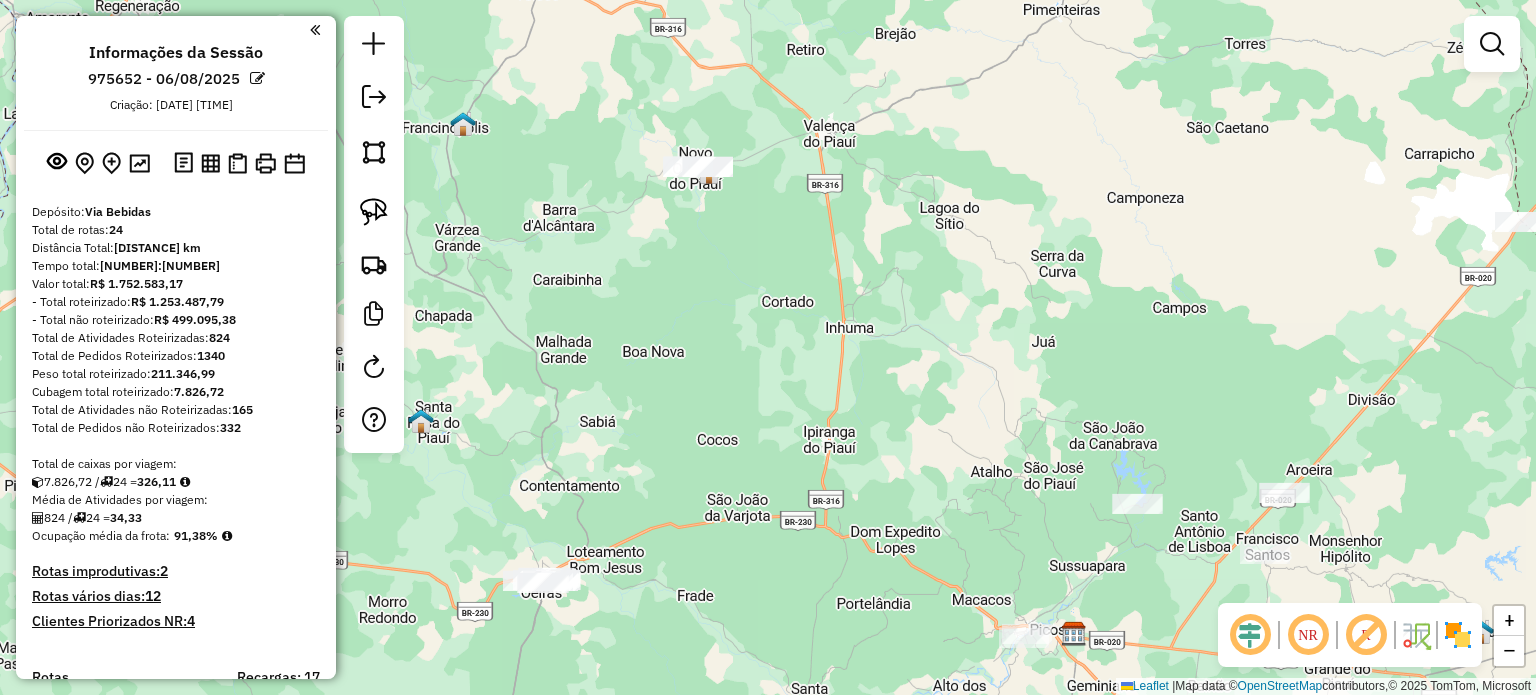 drag, startPoint x: 793, startPoint y: 310, endPoint x: 865, endPoint y: 447, distance: 154.76756 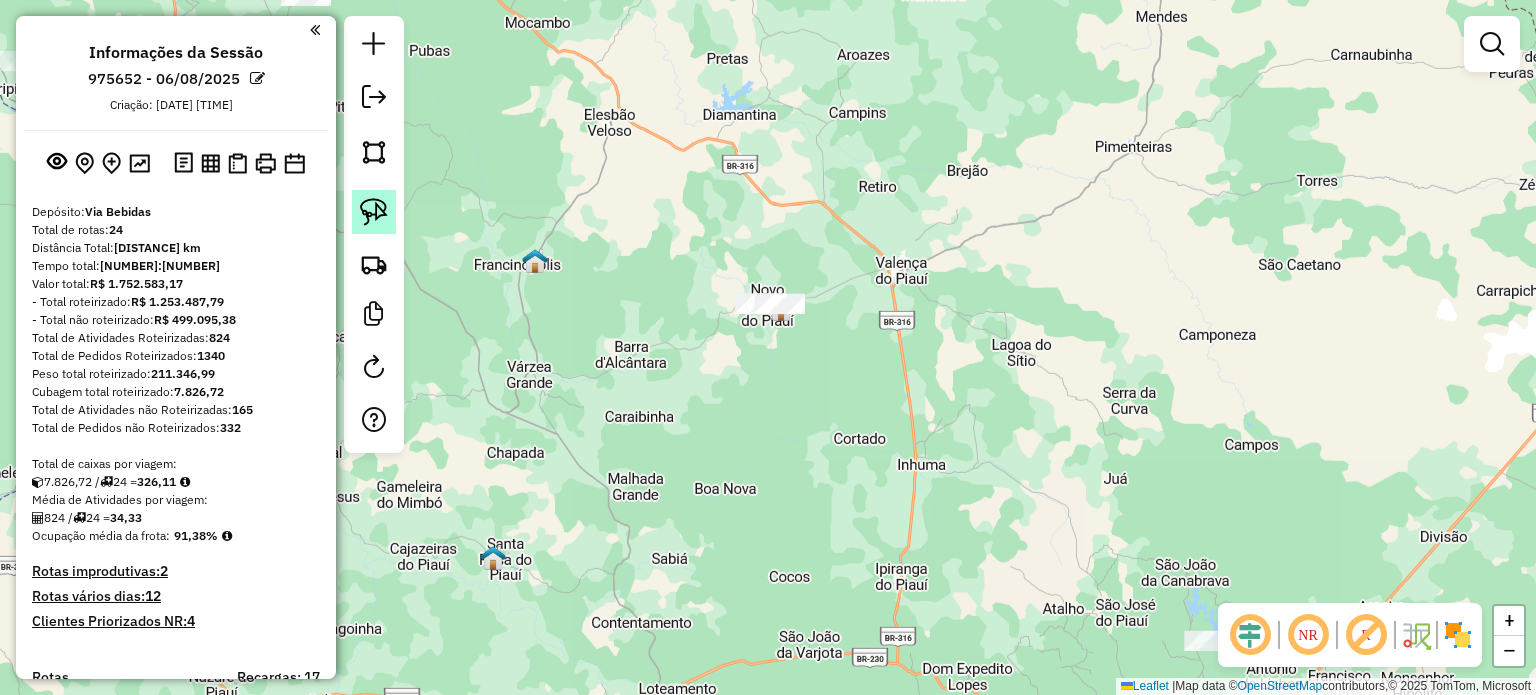 click 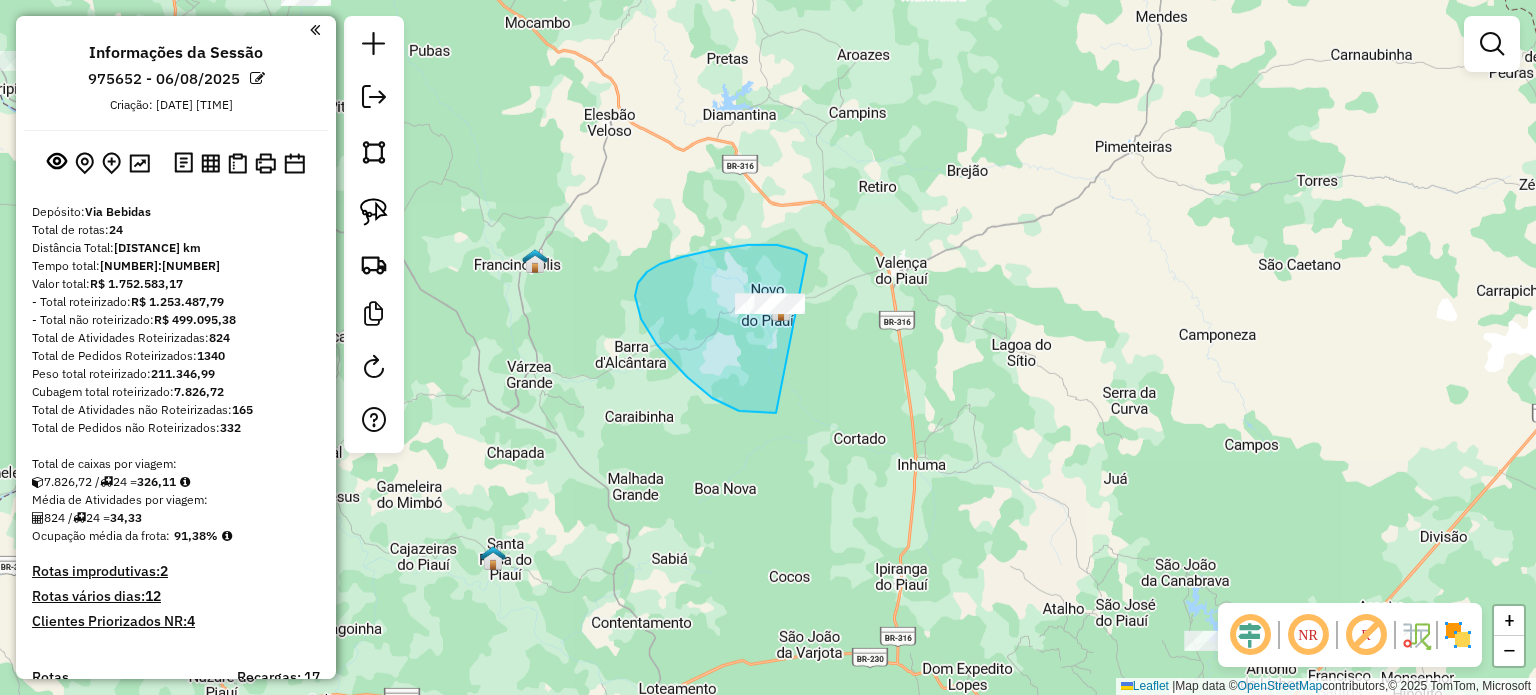 drag, startPoint x: 807, startPoint y: 255, endPoint x: 879, endPoint y: 321, distance: 97.67292 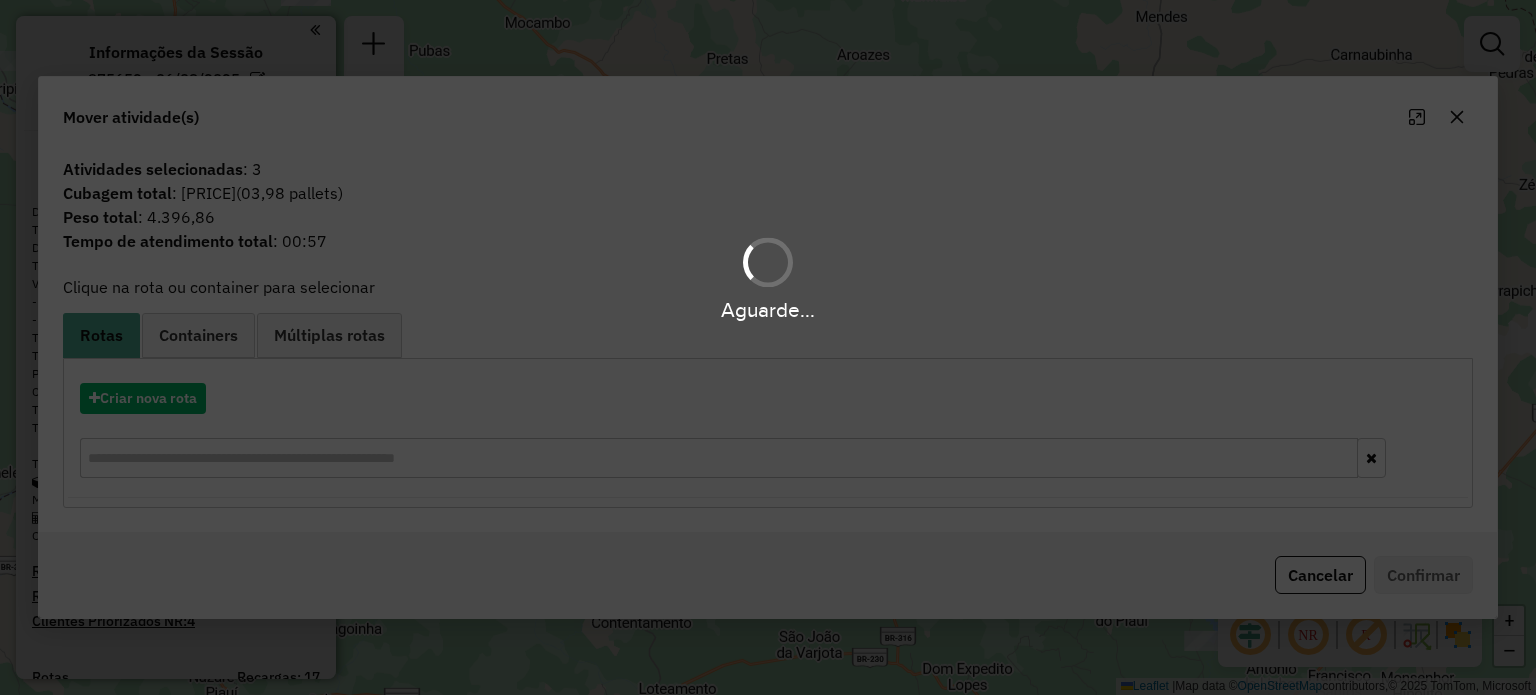 click on "Aguarde..." at bounding box center [768, 347] 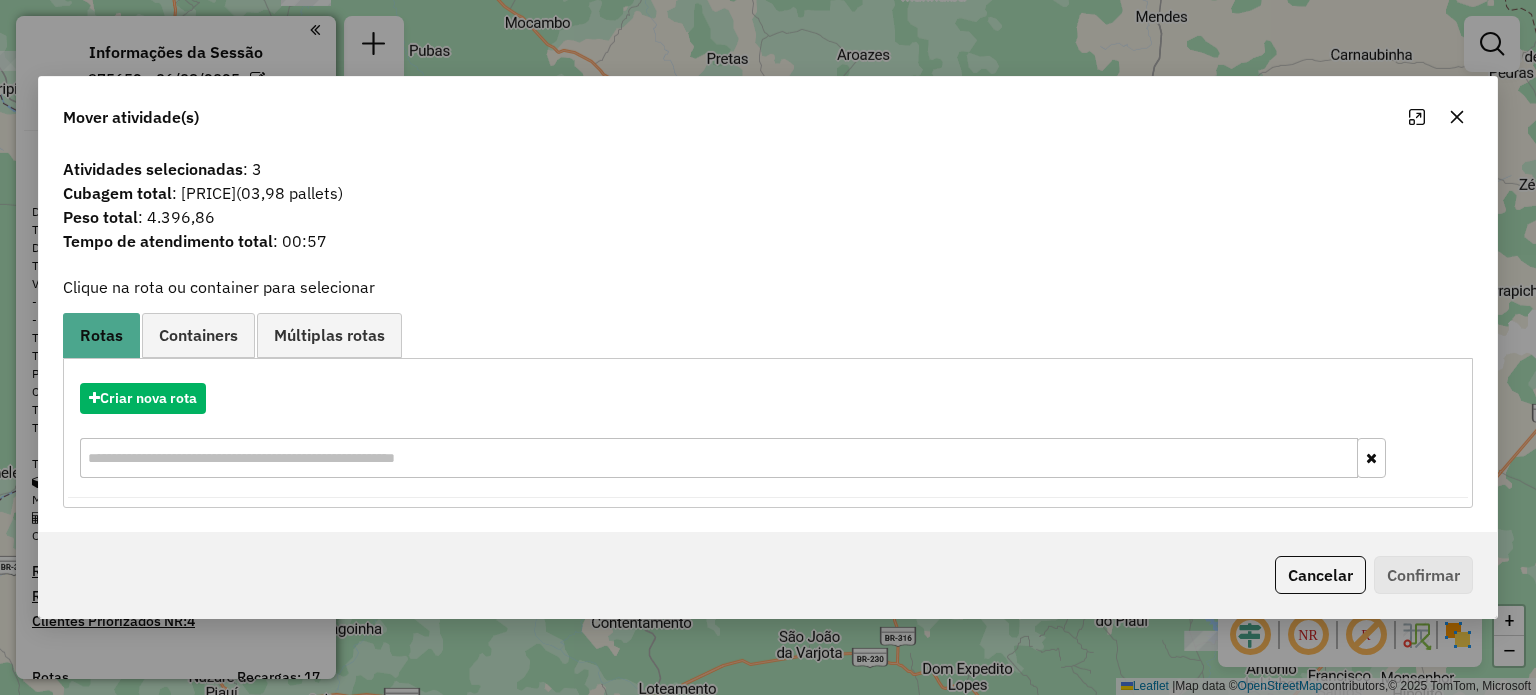 click 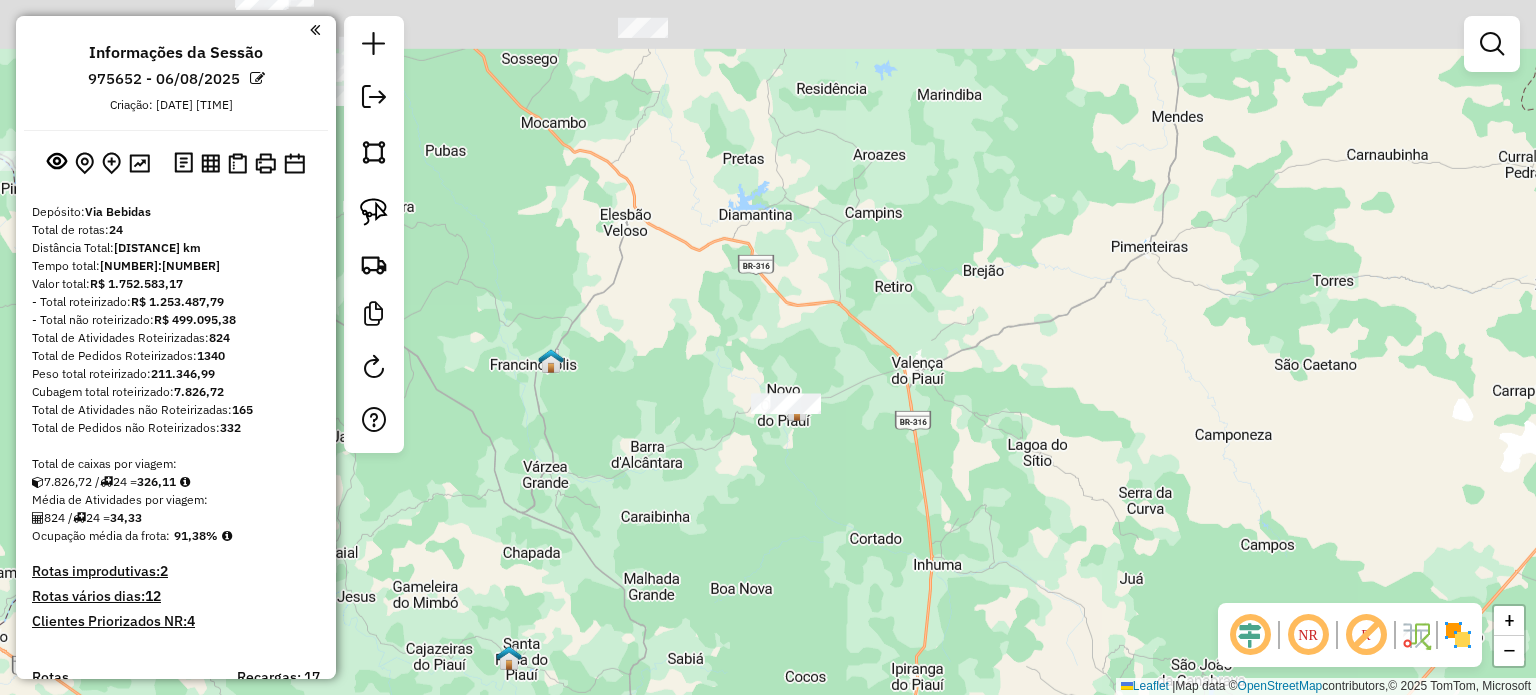 drag, startPoint x: 847, startPoint y: 195, endPoint x: 861, endPoint y: 279, distance: 85.158676 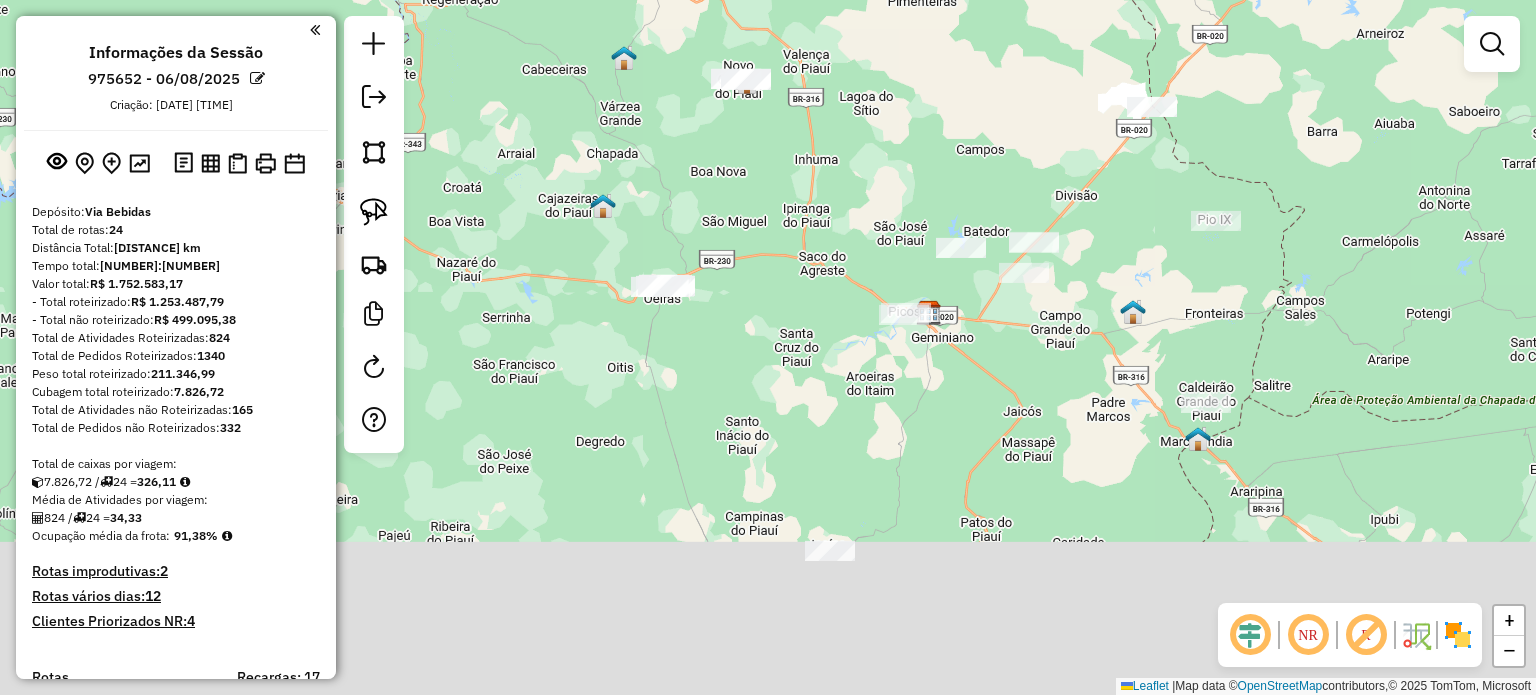 drag, startPoint x: 836, startPoint y: 342, endPoint x: 803, endPoint y: 248, distance: 99.62429 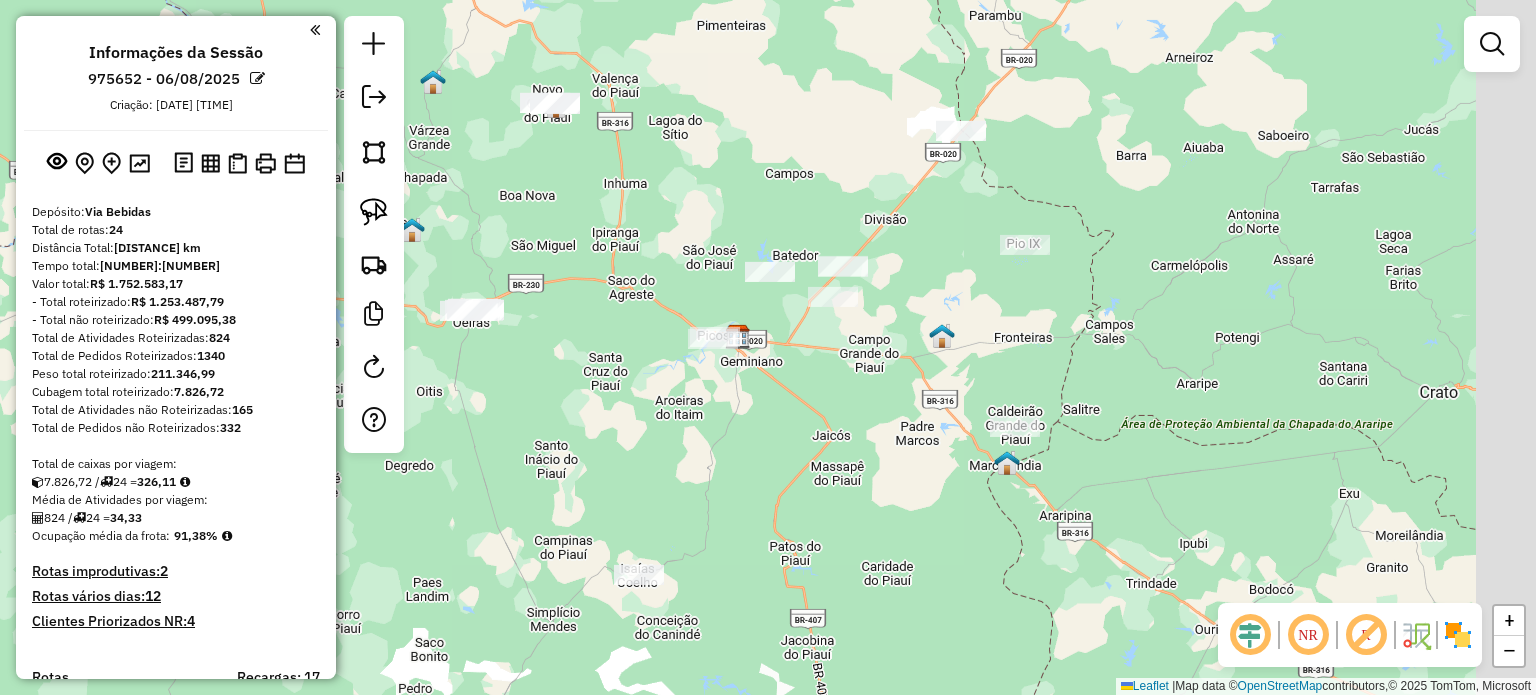 drag, startPoint x: 860, startPoint y: 244, endPoint x: 783, endPoint y: 327, distance: 113.216606 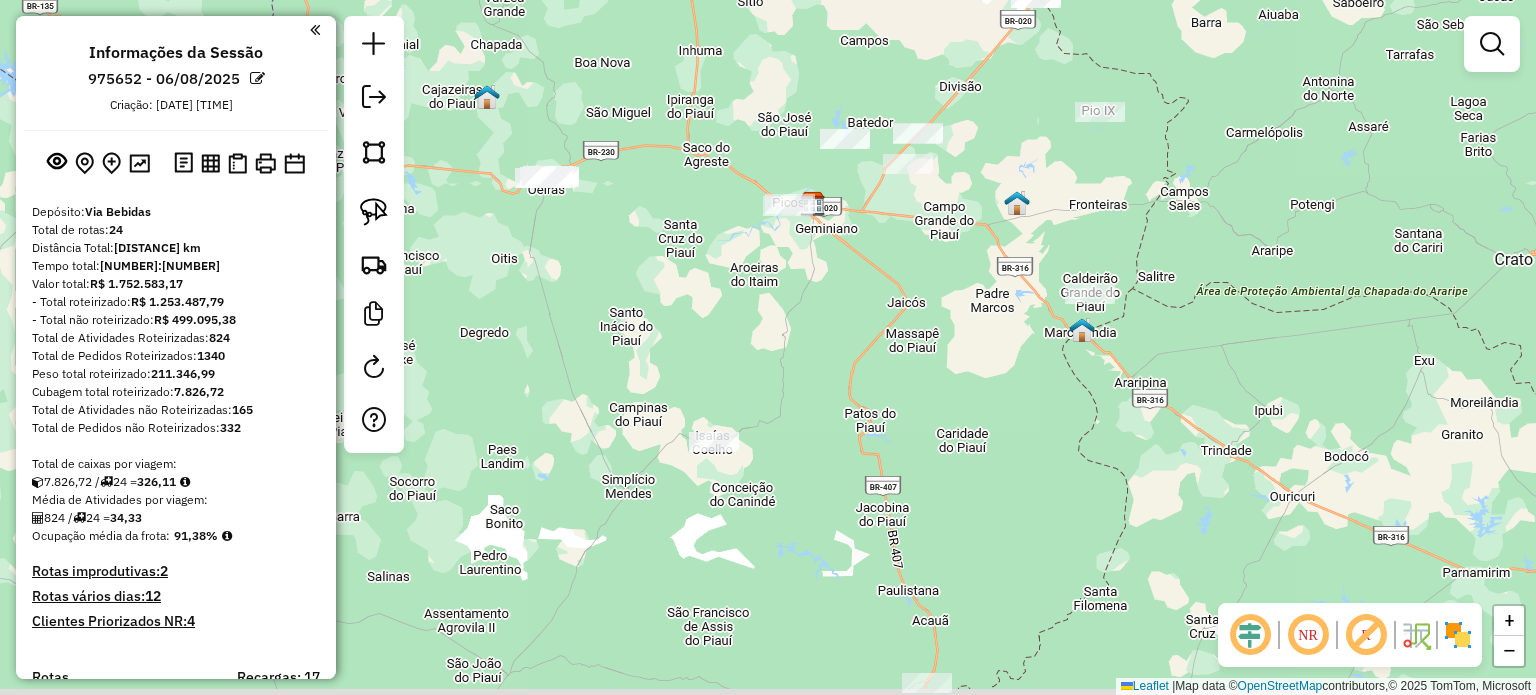 drag, startPoint x: 908, startPoint y: 418, endPoint x: 936, endPoint y: 374, distance: 52.153618 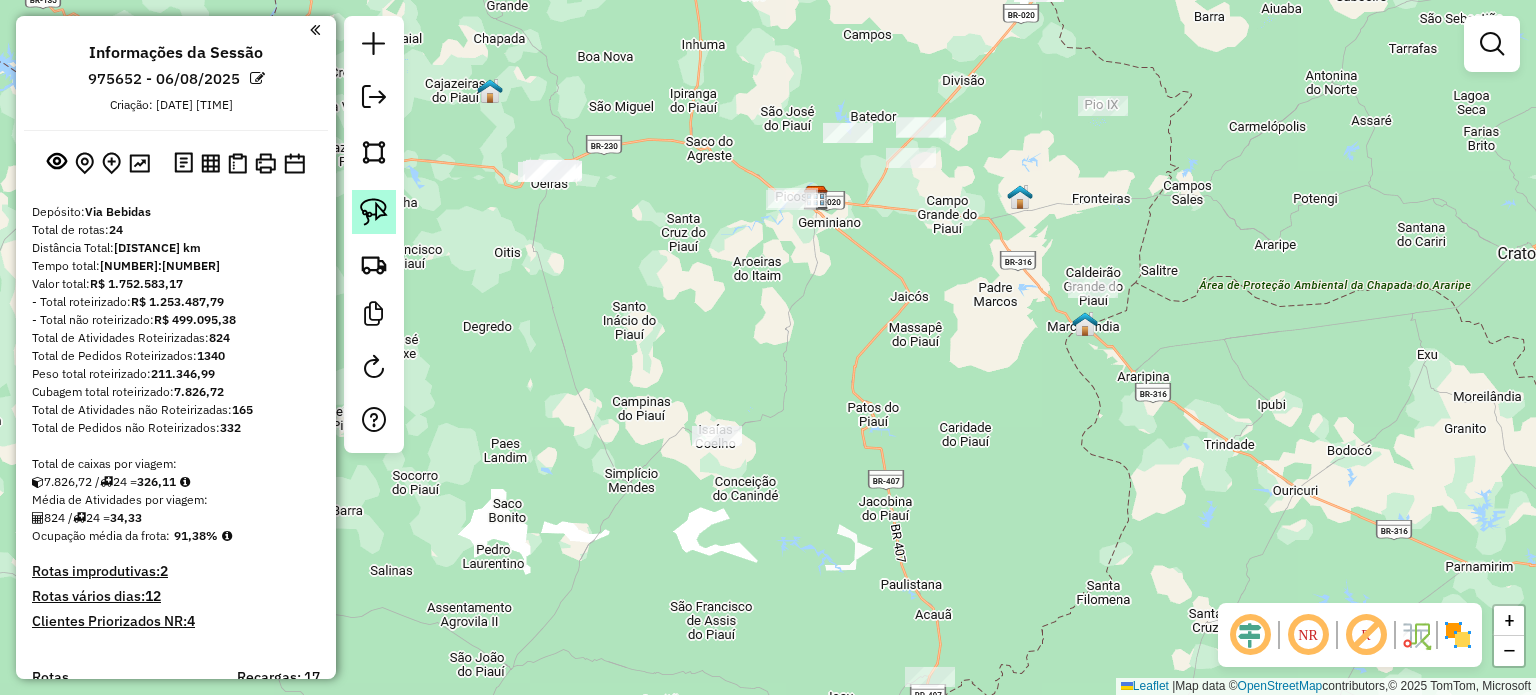 click 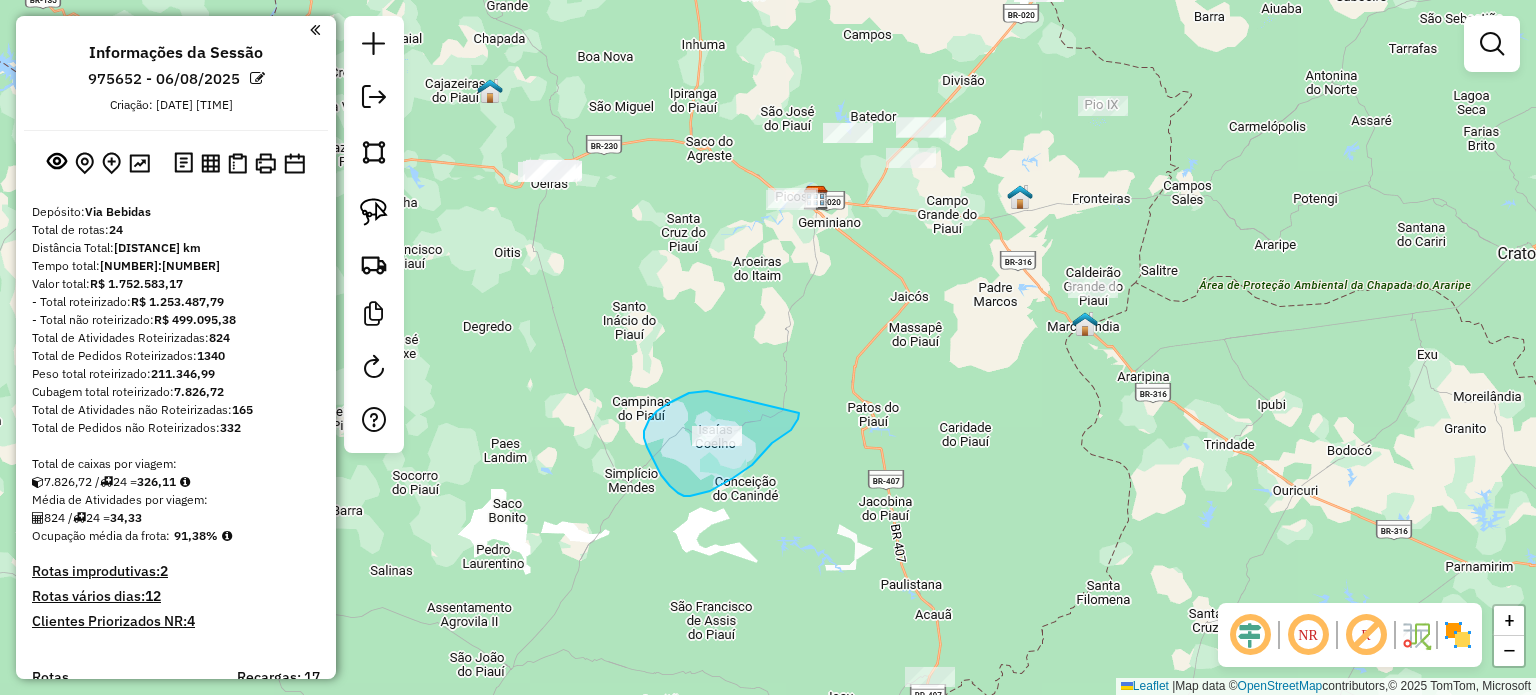 drag, startPoint x: 669, startPoint y: 403, endPoint x: 797, endPoint y: 411, distance: 128.24976 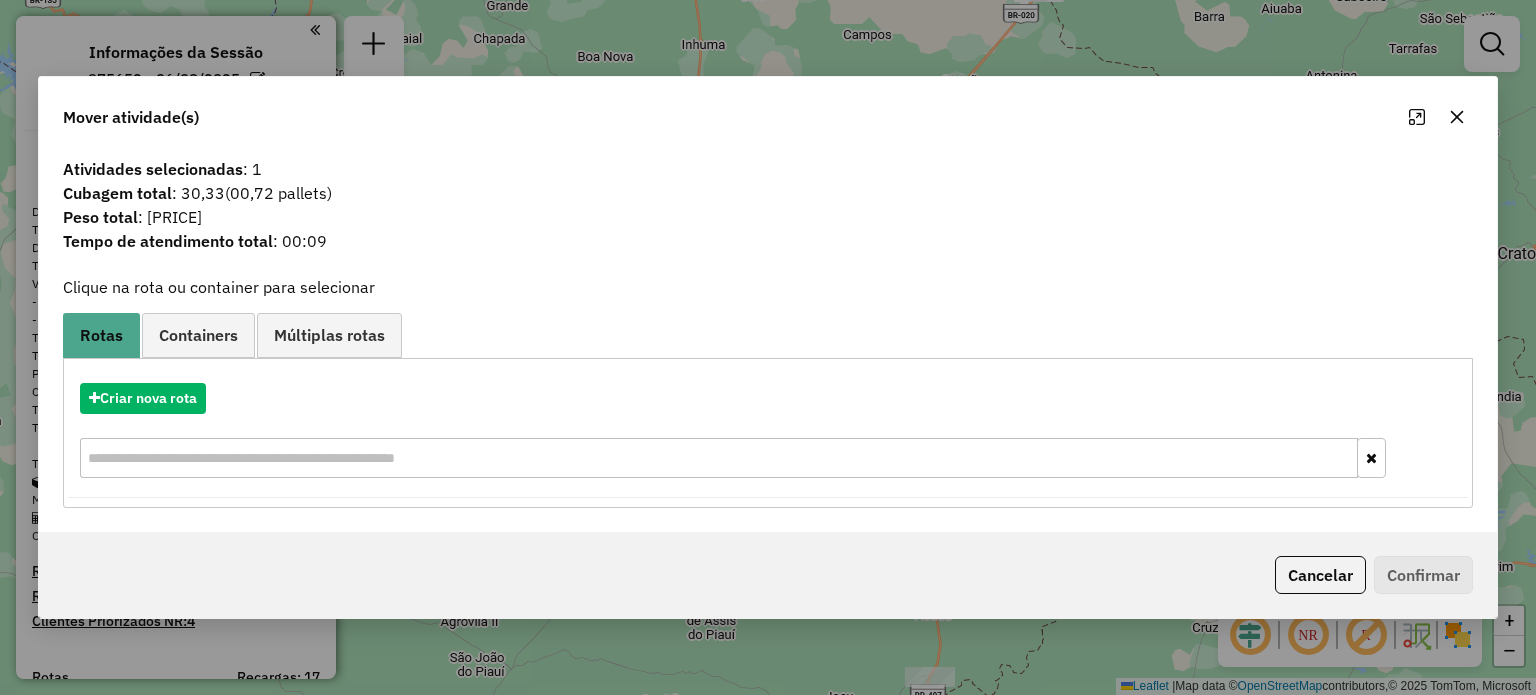 click 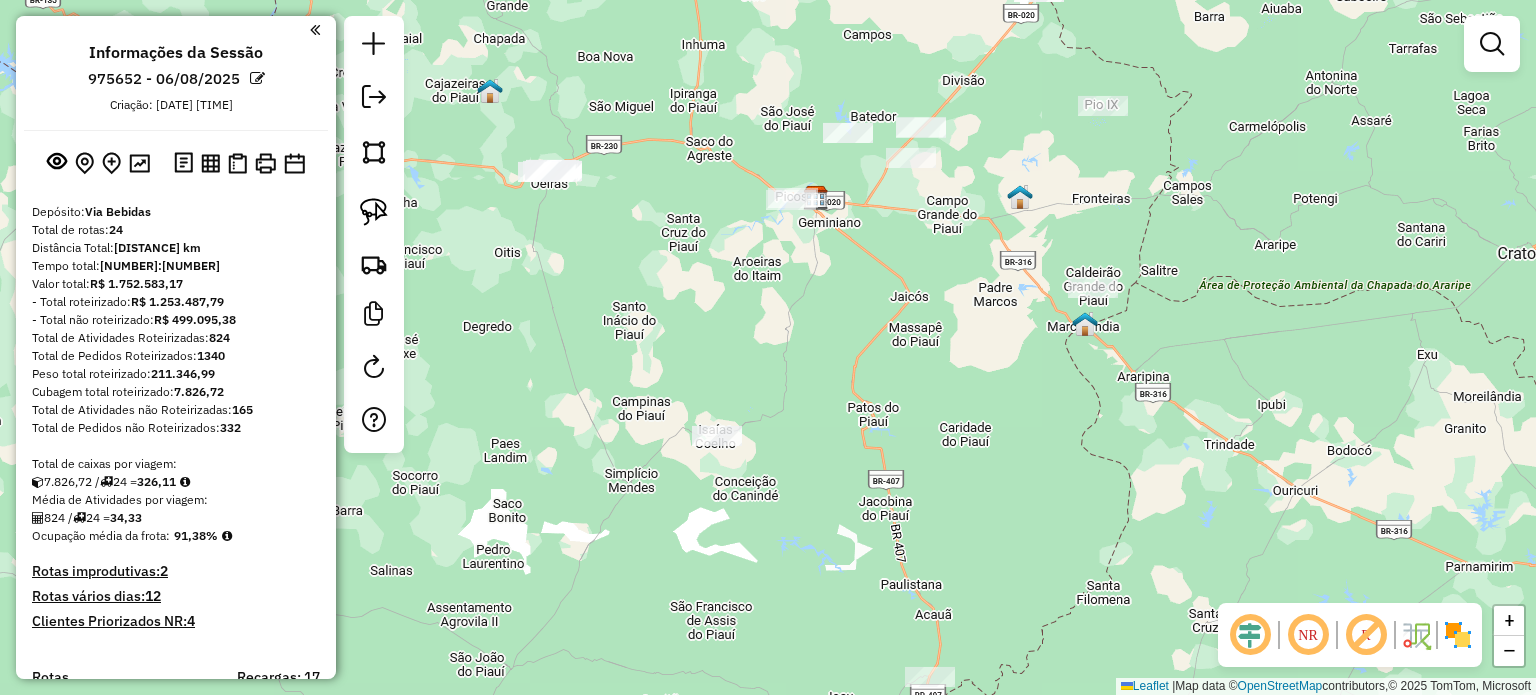 drag, startPoint x: 769, startPoint y: 139, endPoint x: 816, endPoint y: 226, distance: 98.88377 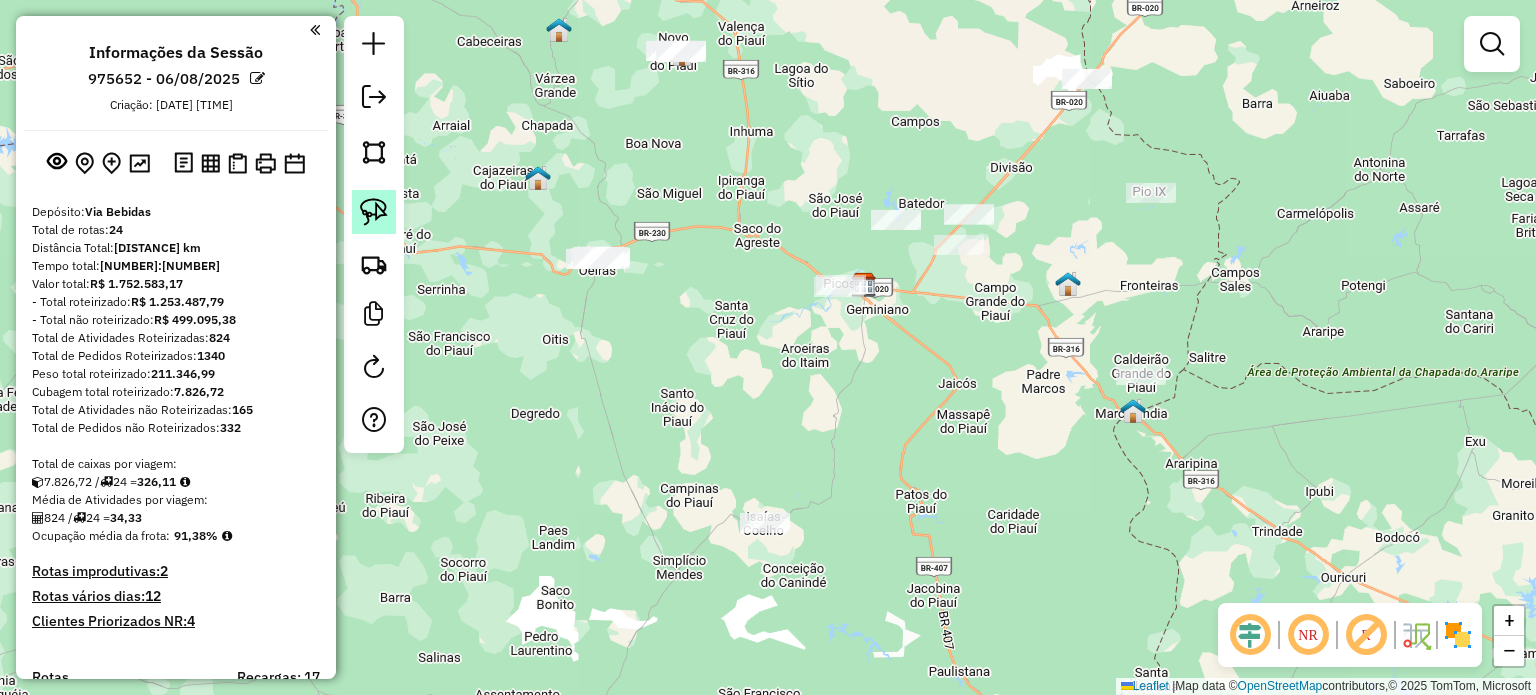 click 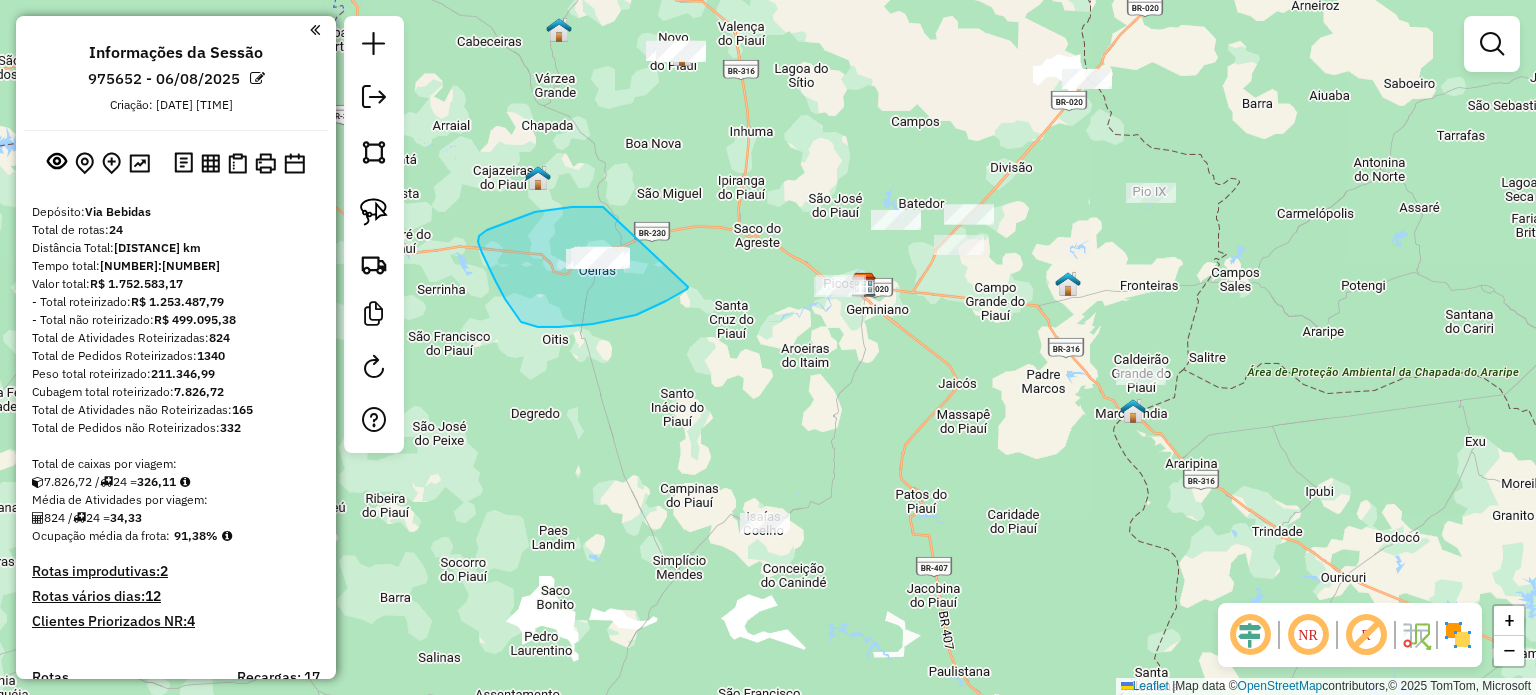 drag, startPoint x: 572, startPoint y: 207, endPoint x: 702, endPoint y: 262, distance: 141.15594 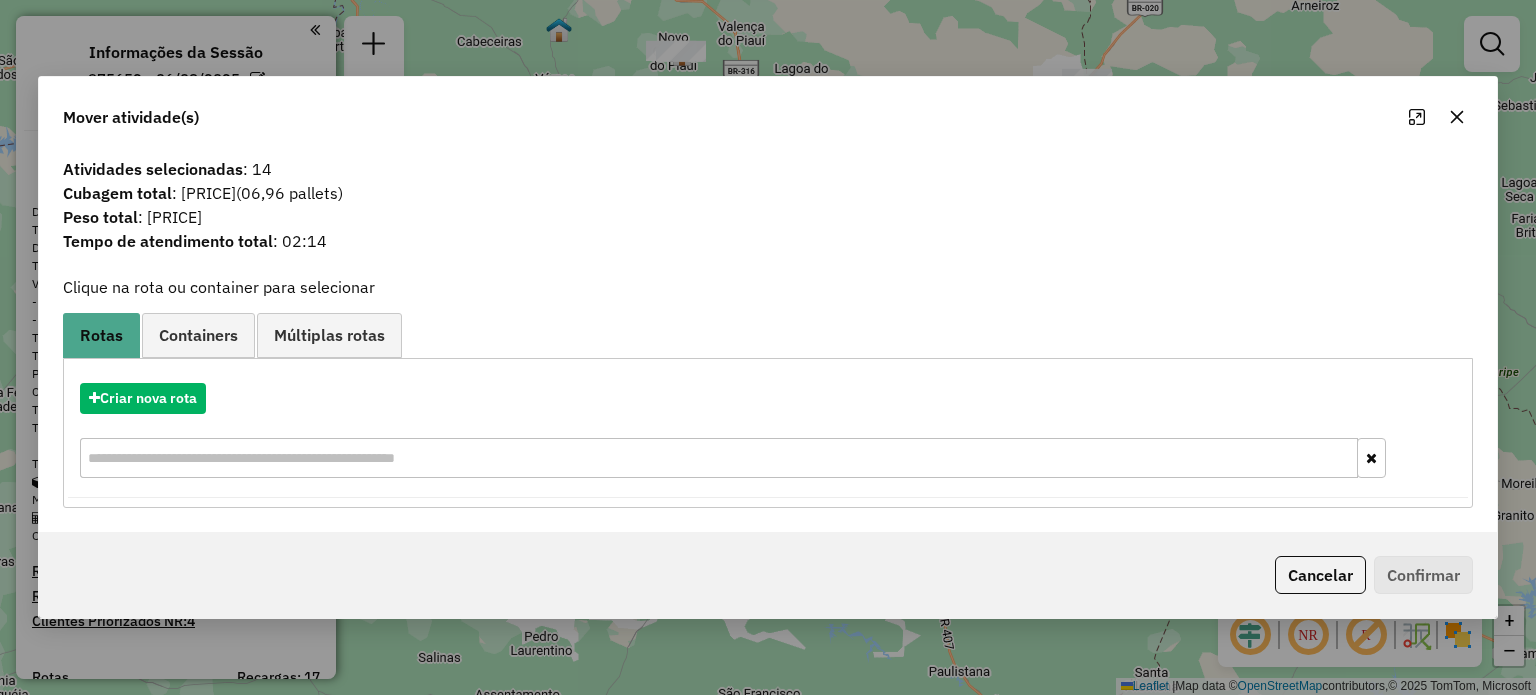 click 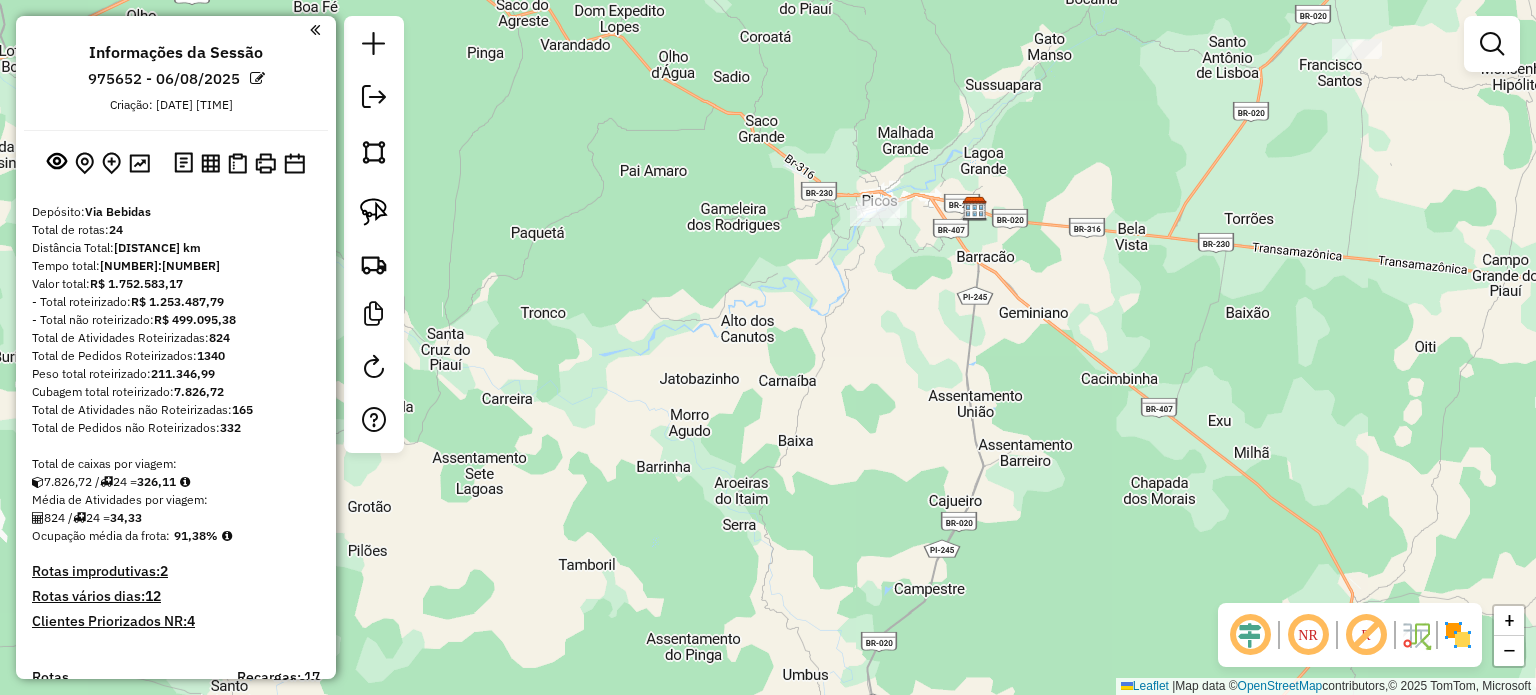 drag, startPoint x: 885, startPoint y: 287, endPoint x: 908, endPoint y: 427, distance: 141.87671 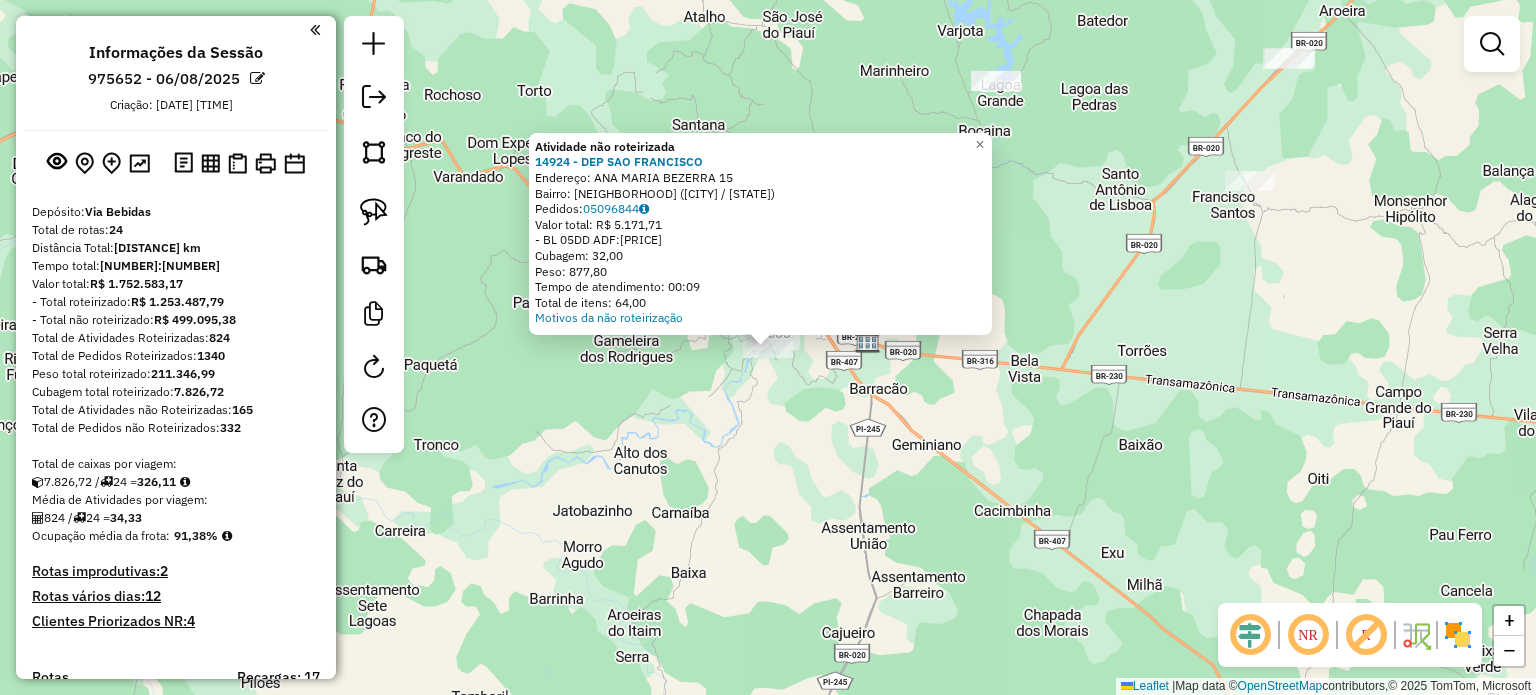 click on "Atividade não roteirizada 14924 - DEP SAO FRANCISCO  Endereço:  ANA MARIA BEZERRA 15   Bairro: PASSAGEM DAS PEDRAS (PICOS / PI)   Pedidos:  05096844   Valor total: R$ 5.171,71   - BL 05DD ADF:  R$ 5.171,71   Cubagem: 32,00   Peso: 877,80   Tempo de atendimento: 00:09   Total de itens: 64,00  Motivos da não roteirização × Janela de atendimento Grade de atendimento Capacidade Transportadoras Veículos Cliente Pedidos  Rotas Selecione os dias de semana para filtrar as janelas de atendimento  Seg   Ter   Qua   Qui   Sex   Sáb   Dom  Informe o período da janela de atendimento: De: Até:  Filtrar exatamente a janela do cliente  Considerar janela de atendimento padrão  Selecione os dias de semana para filtrar as grades de atendimento  Seg   Ter   Qua   Qui   Sex   Sáb   Dom   Considerar clientes sem dia de atendimento cadastrado  Clientes fora do dia de atendimento selecionado Filtrar as atividades entre os valores definidos abaixo:  Peso mínimo:   Peso máximo:   Cubagem mínima:   Cubagem máxima:  De:" 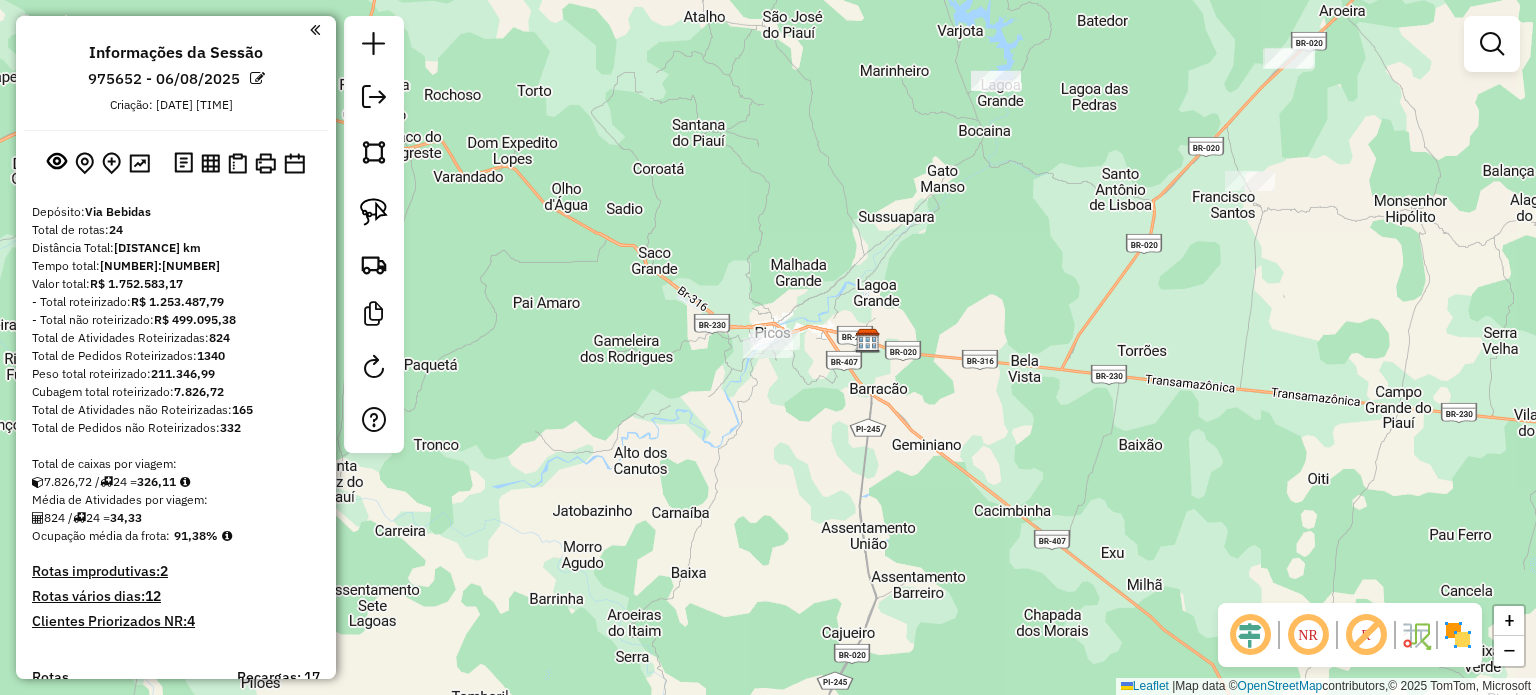 click 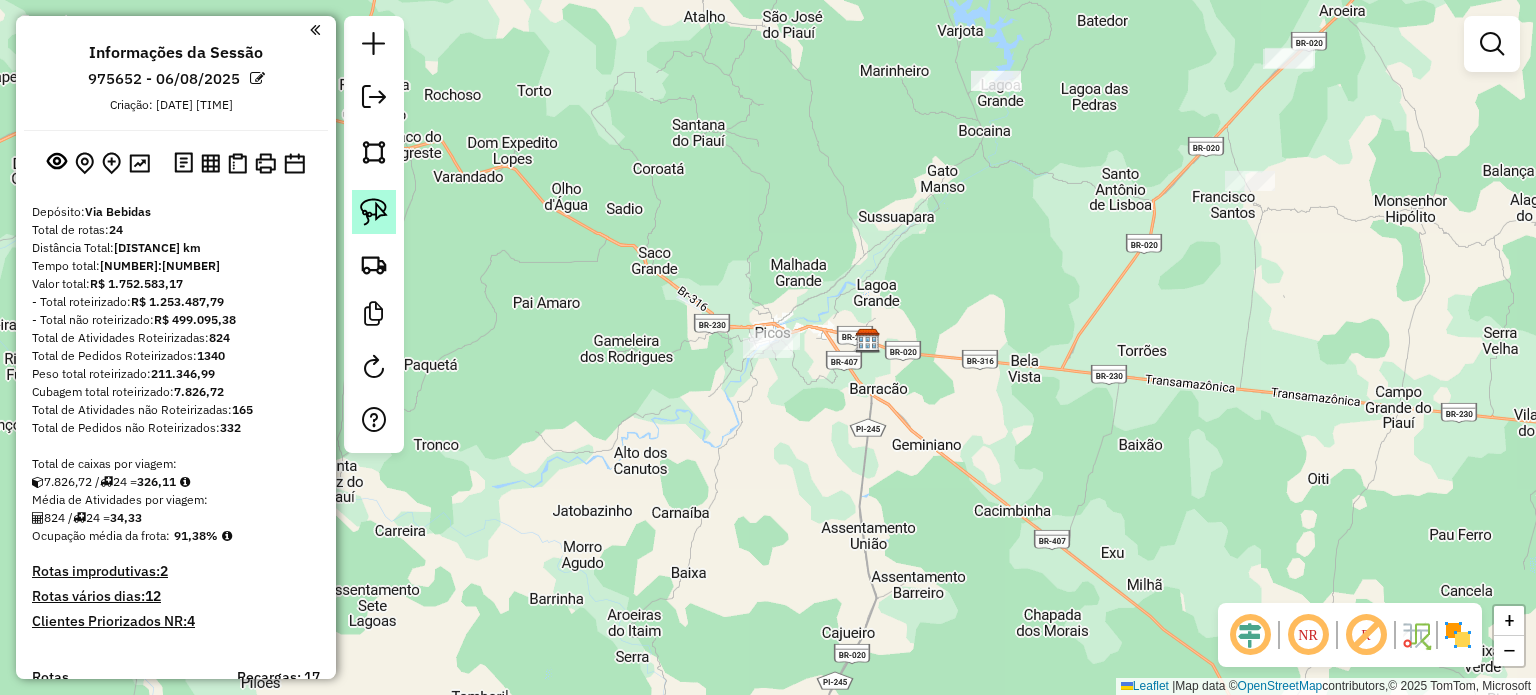 click 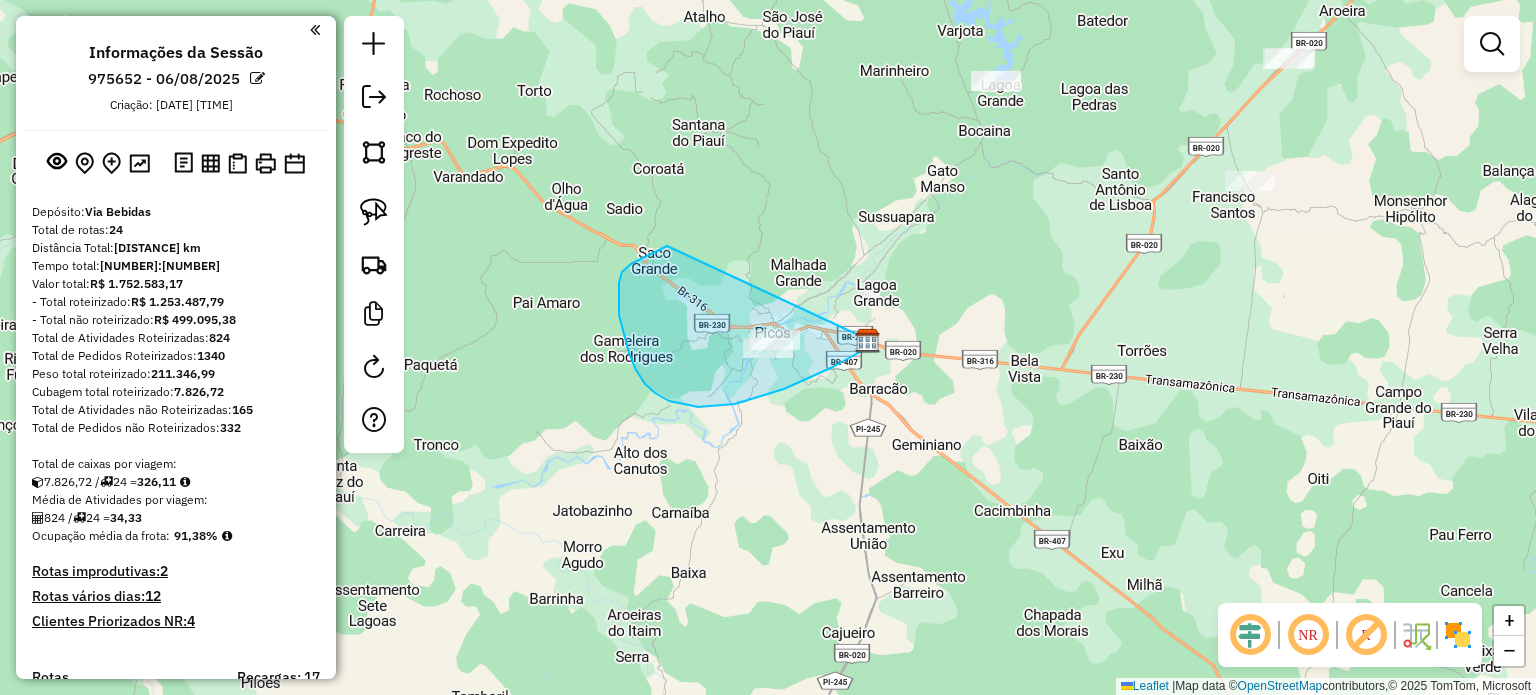 drag, startPoint x: 619, startPoint y: 299, endPoint x: 868, endPoint y: 311, distance: 249.28899 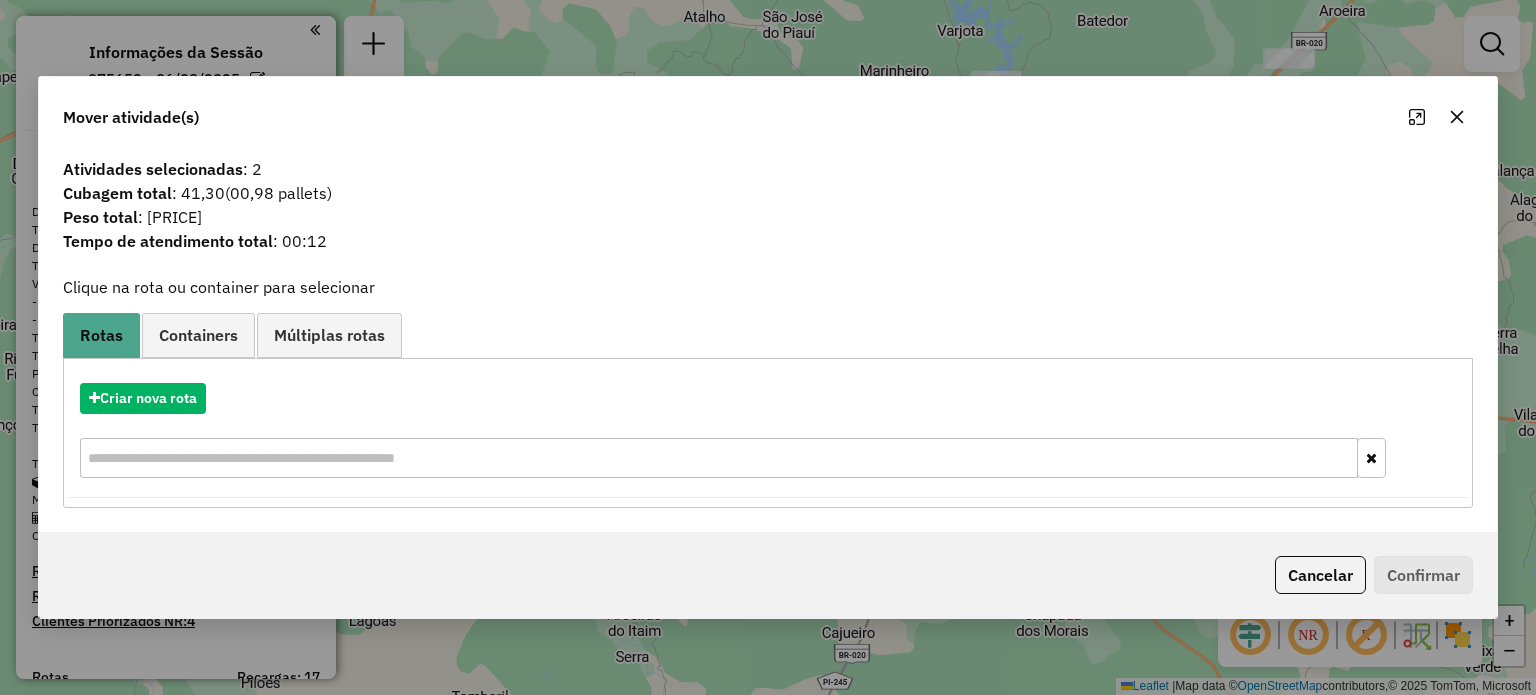click 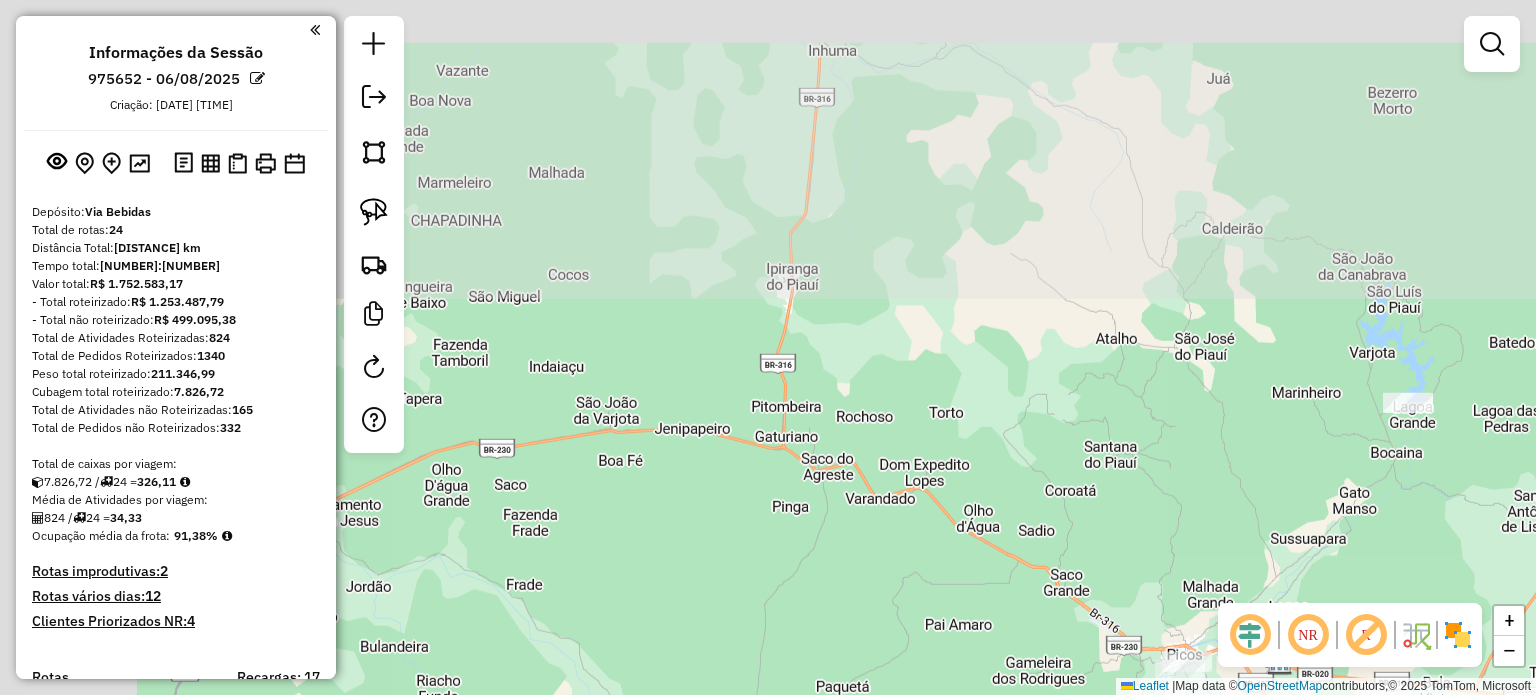 drag, startPoint x: 968, startPoint y: 259, endPoint x: 1137, endPoint y: 466, distance: 267.2265 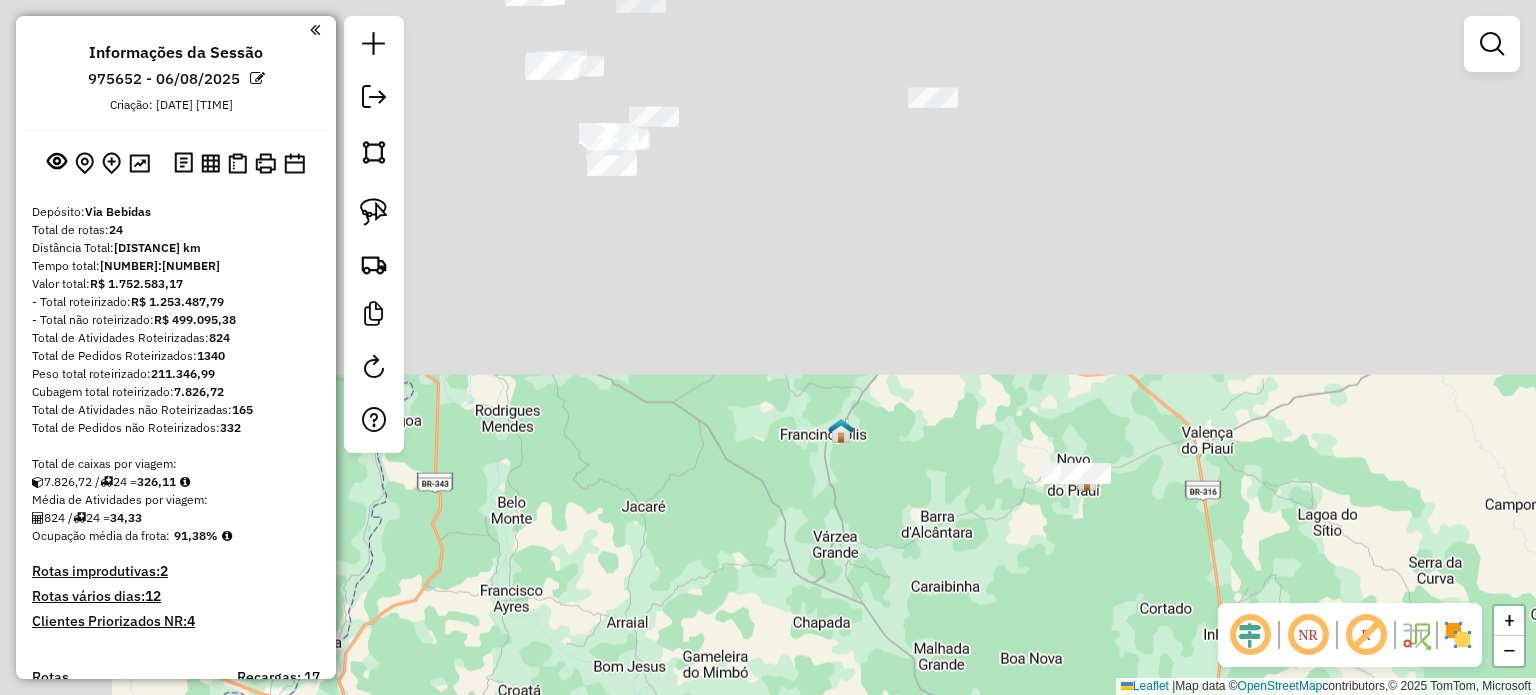 drag, startPoint x: 775, startPoint y: 263, endPoint x: 1087, endPoint y: 687, distance: 526.4219 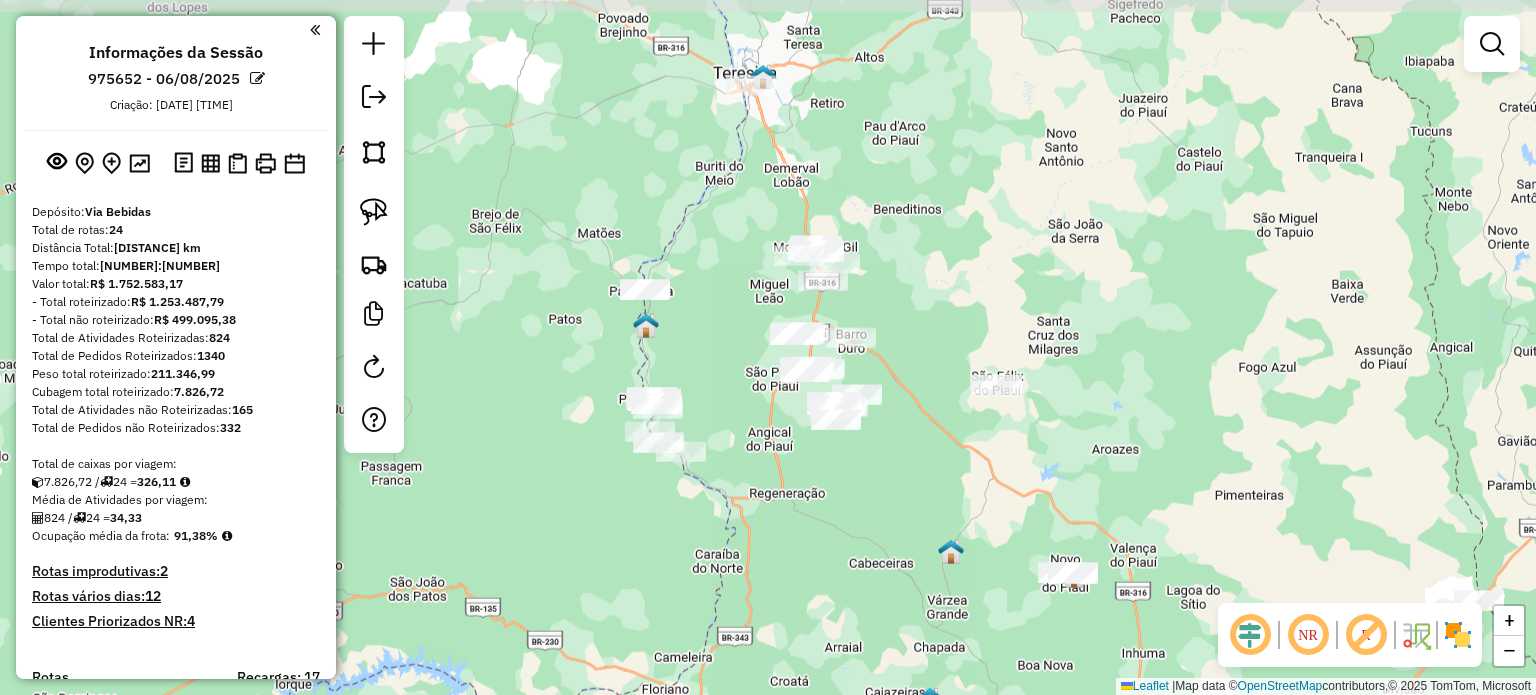 drag, startPoint x: 869, startPoint y: 390, endPoint x: 946, endPoint y: 515, distance: 146.8128 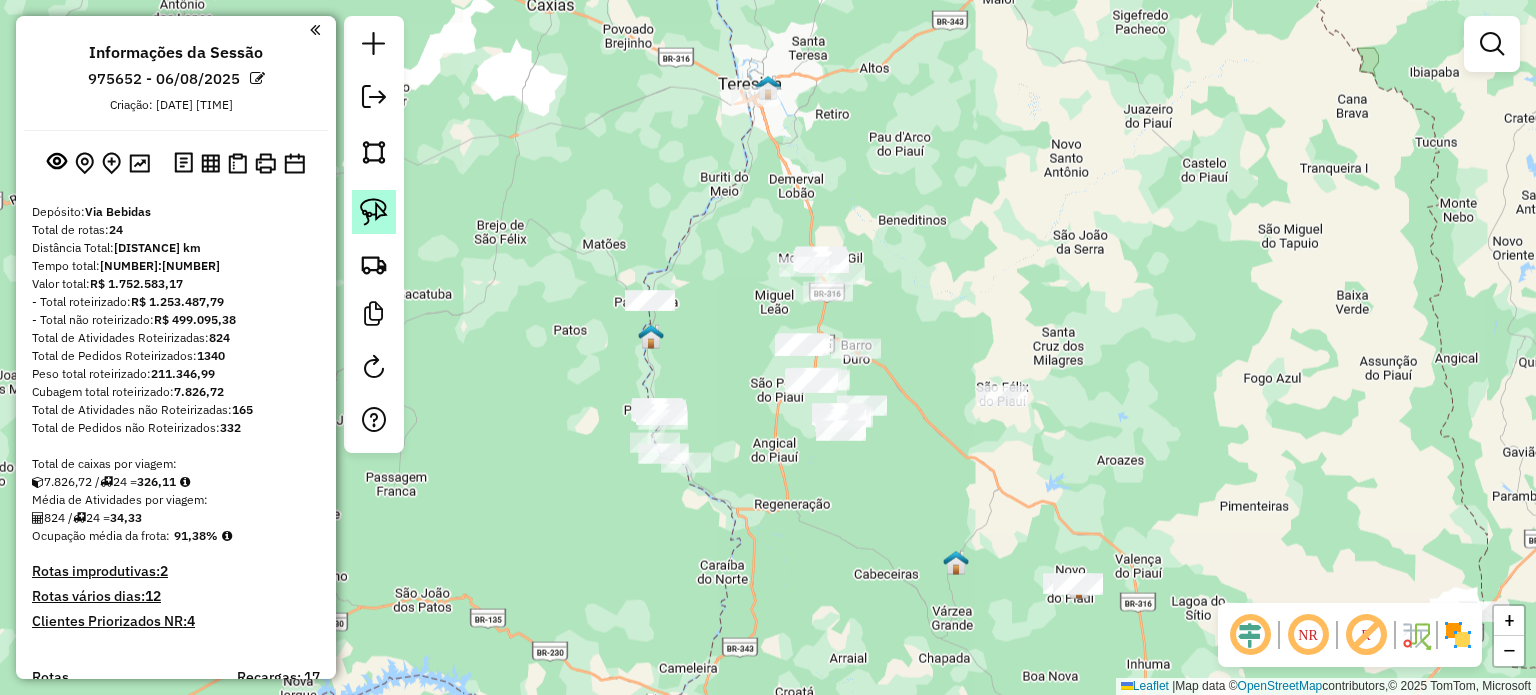 click 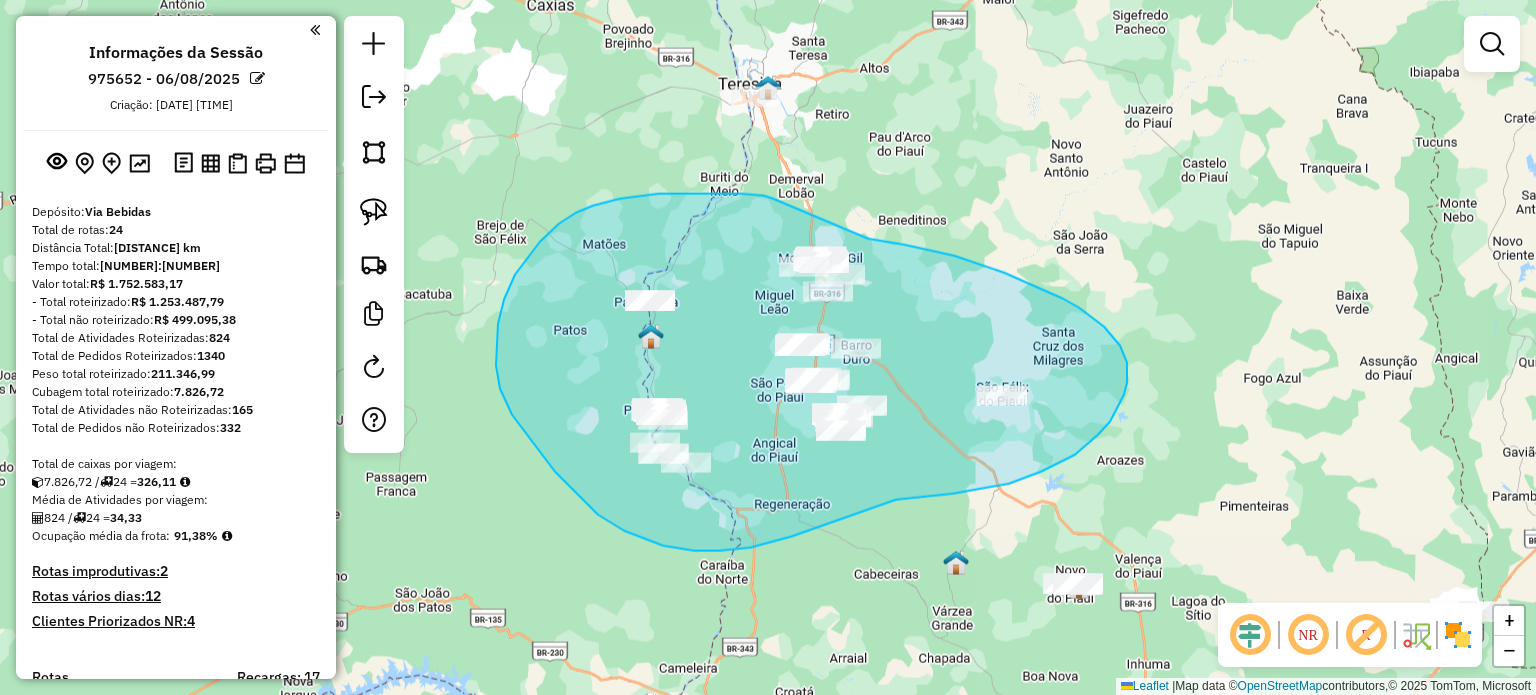 drag, startPoint x: 620, startPoint y: 199, endPoint x: 868, endPoint y: 239, distance: 251.2051 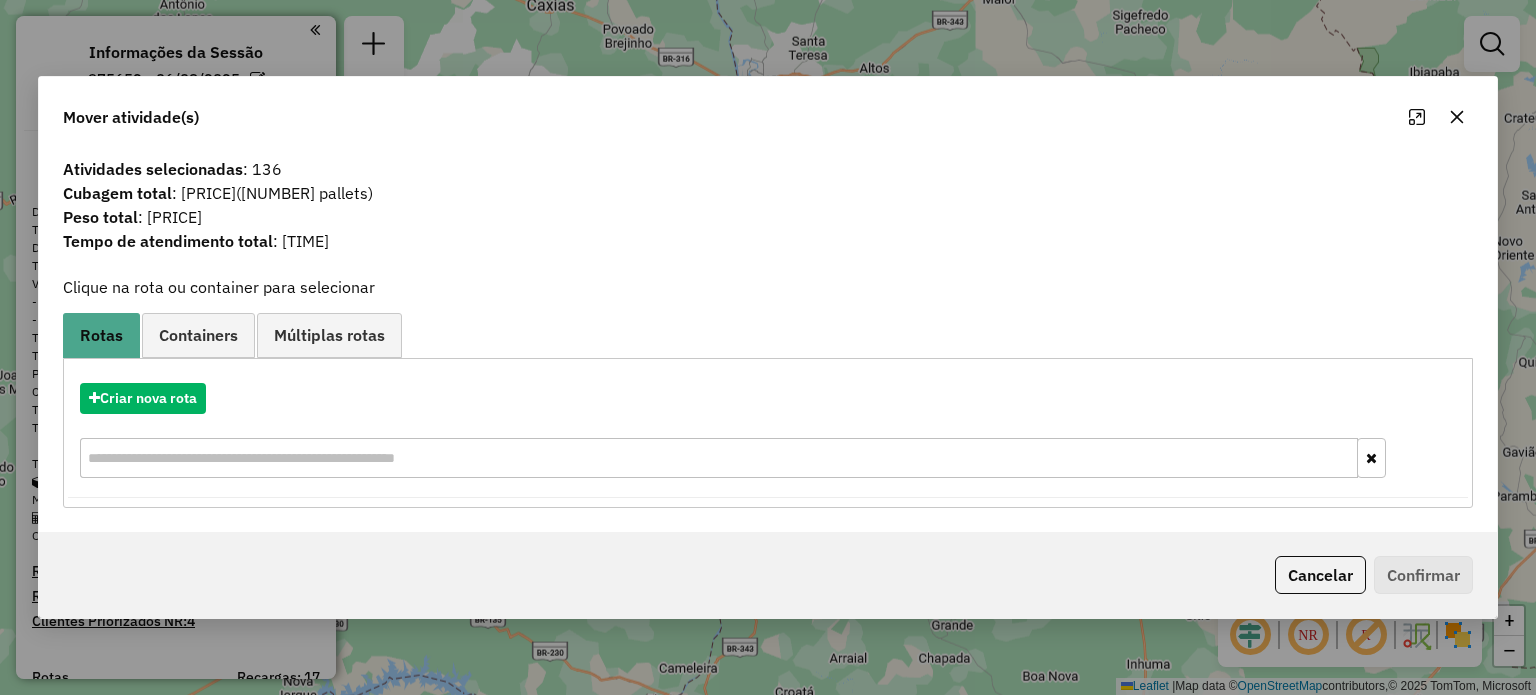 click 